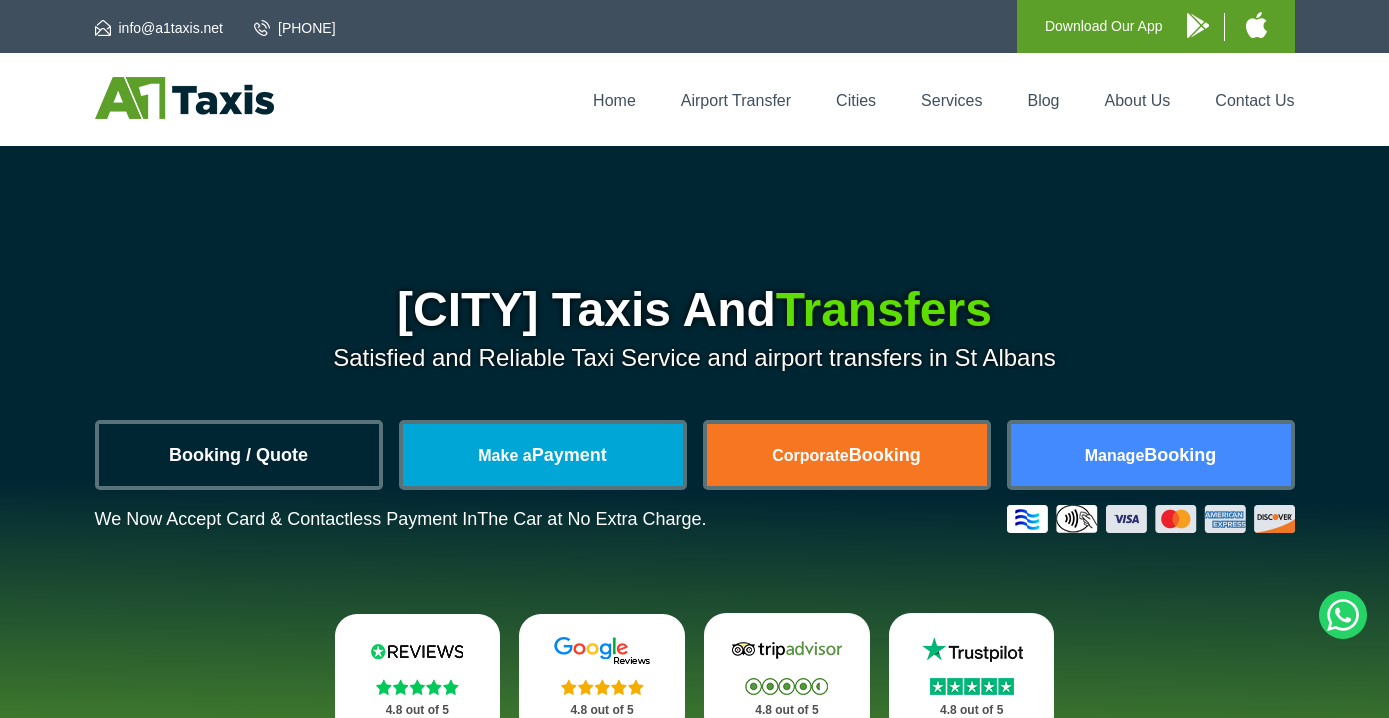 scroll, scrollTop: 0, scrollLeft: 0, axis: both 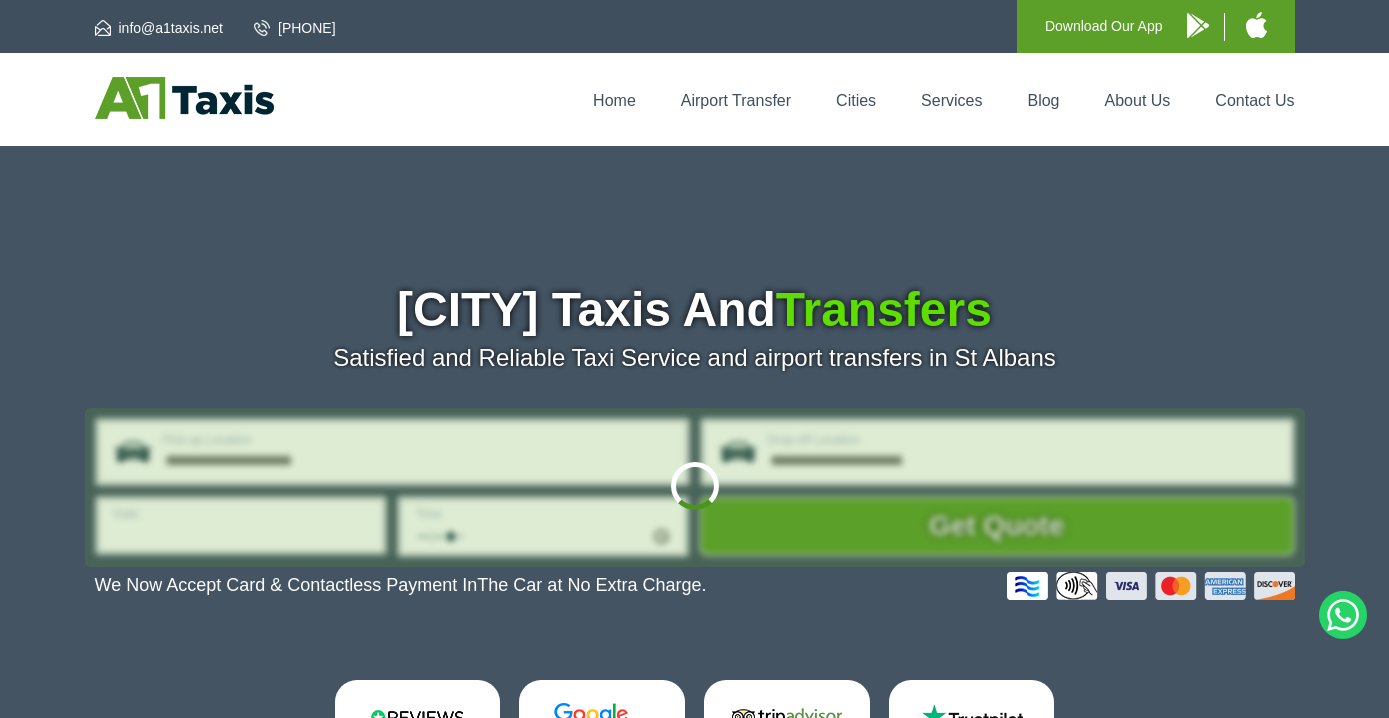 type on "**********" 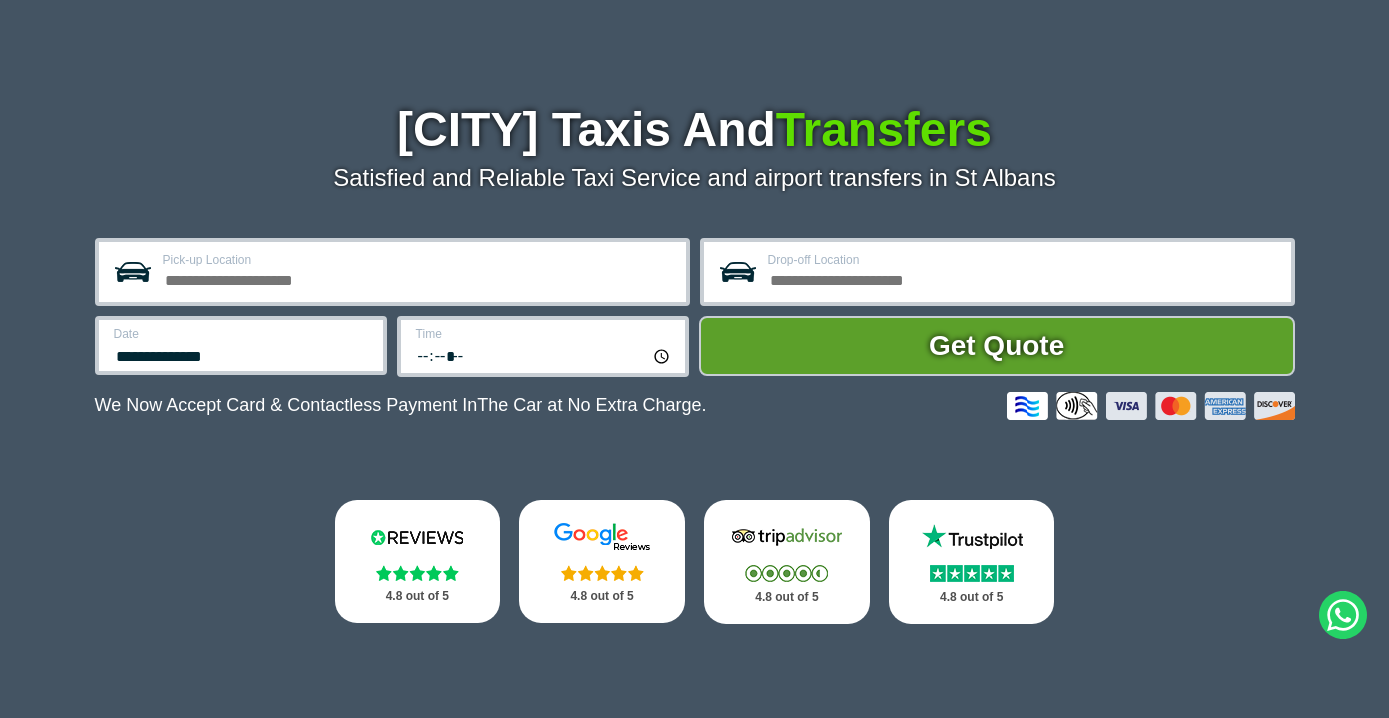 scroll, scrollTop: 182, scrollLeft: 0, axis: vertical 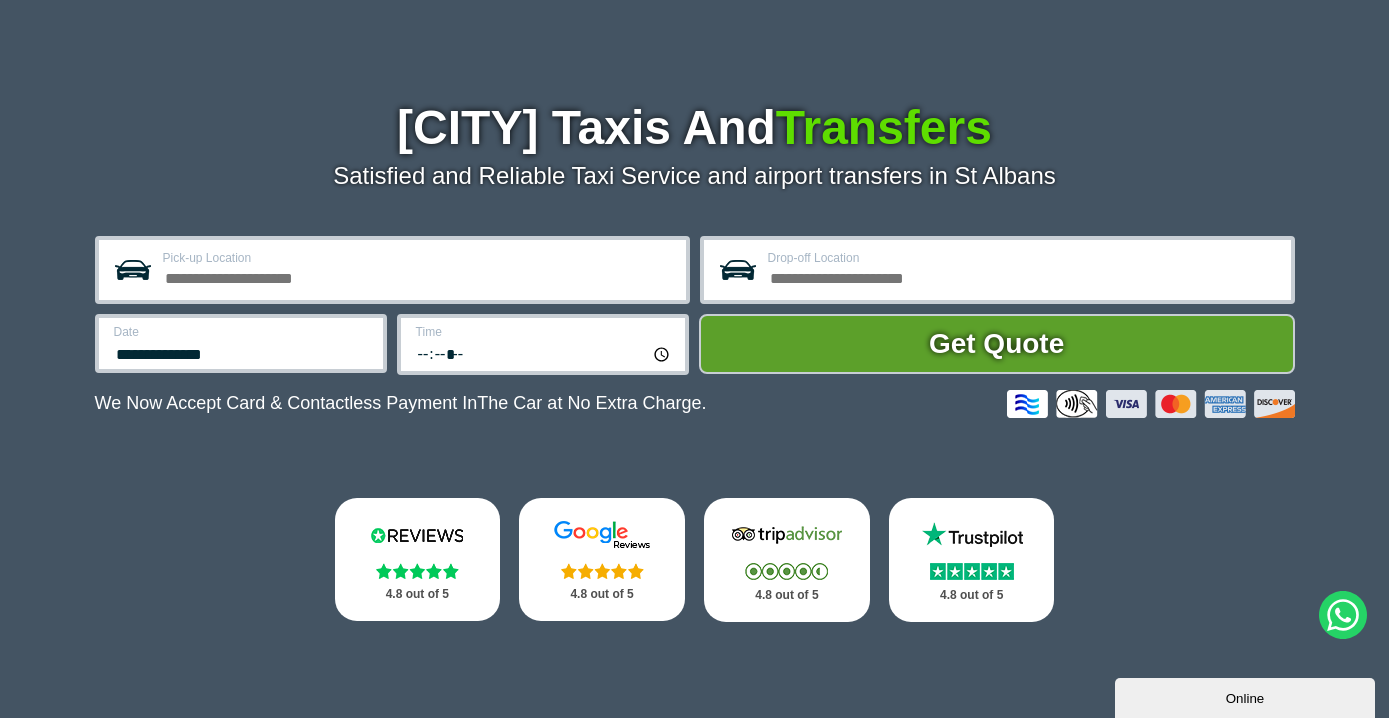 click on "Pick-up Location" at bounding box center (418, 276) 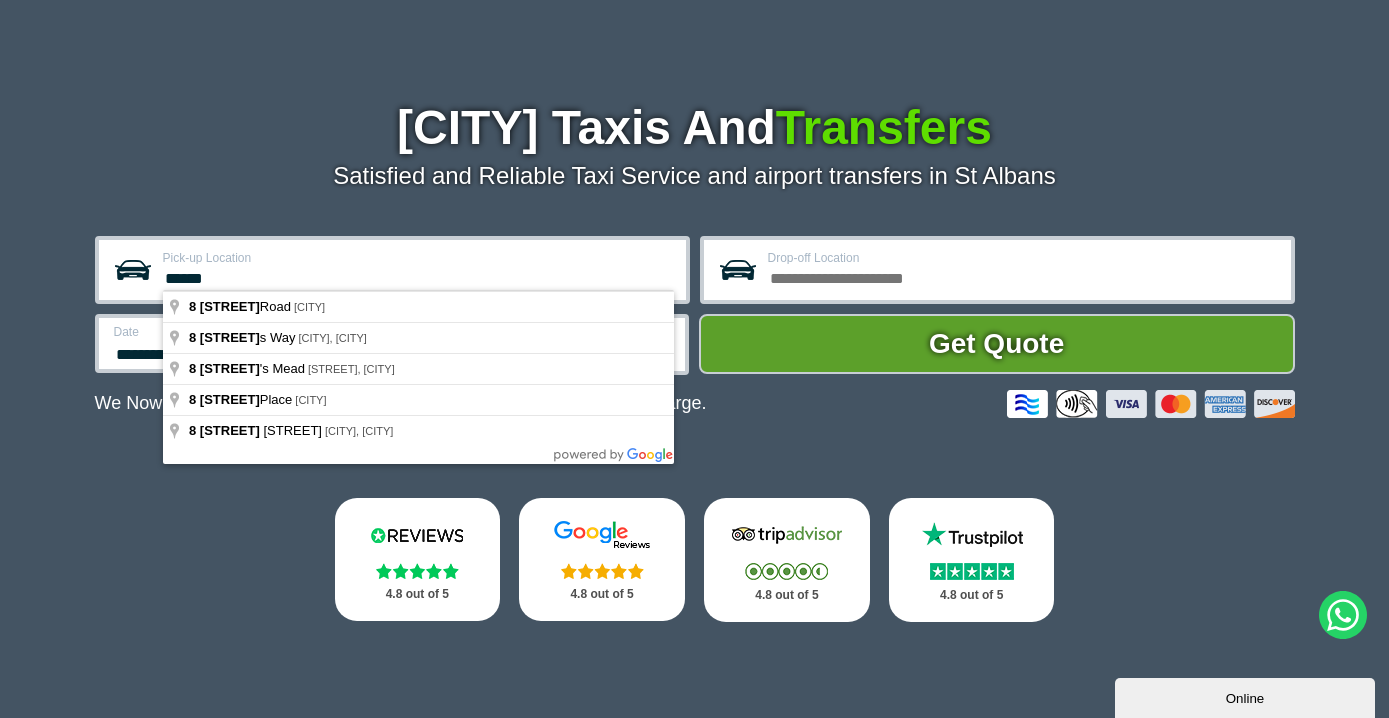 type on "**********" 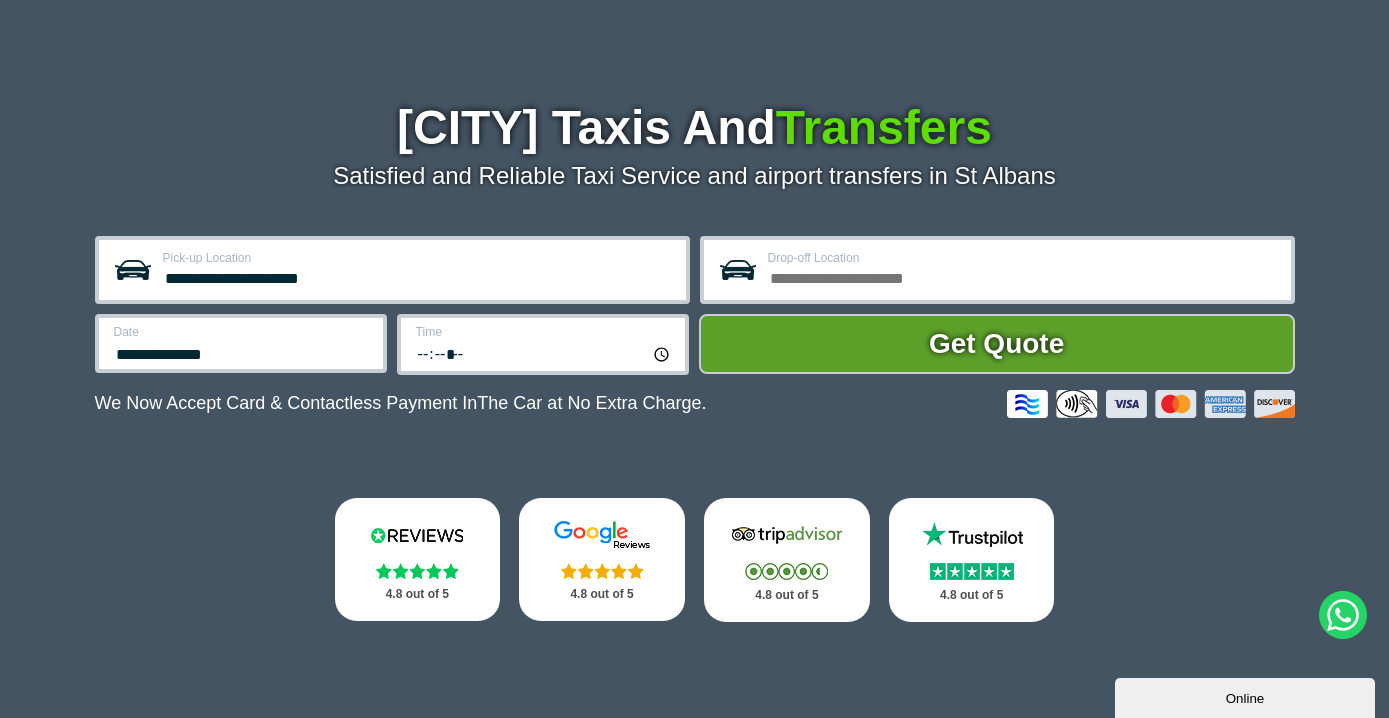 click on "Drop-off Location" at bounding box center (1023, 258) 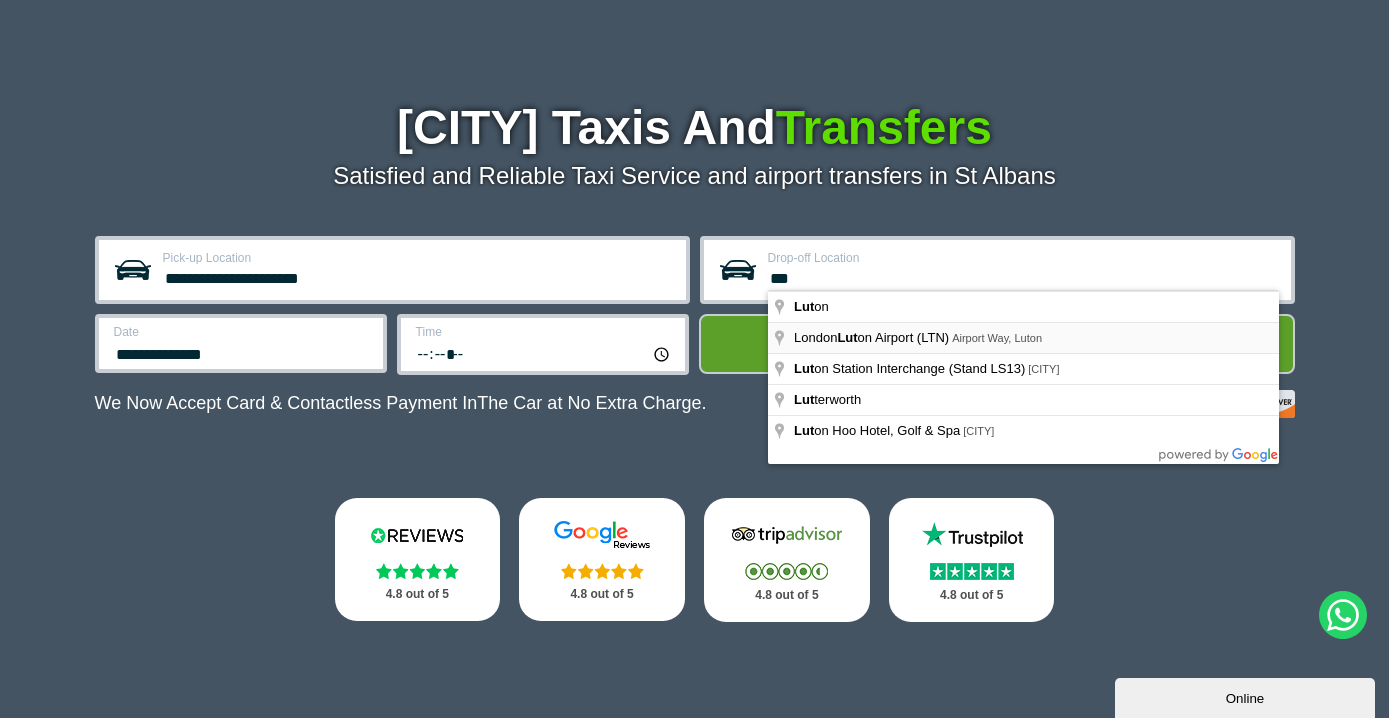 type on "**********" 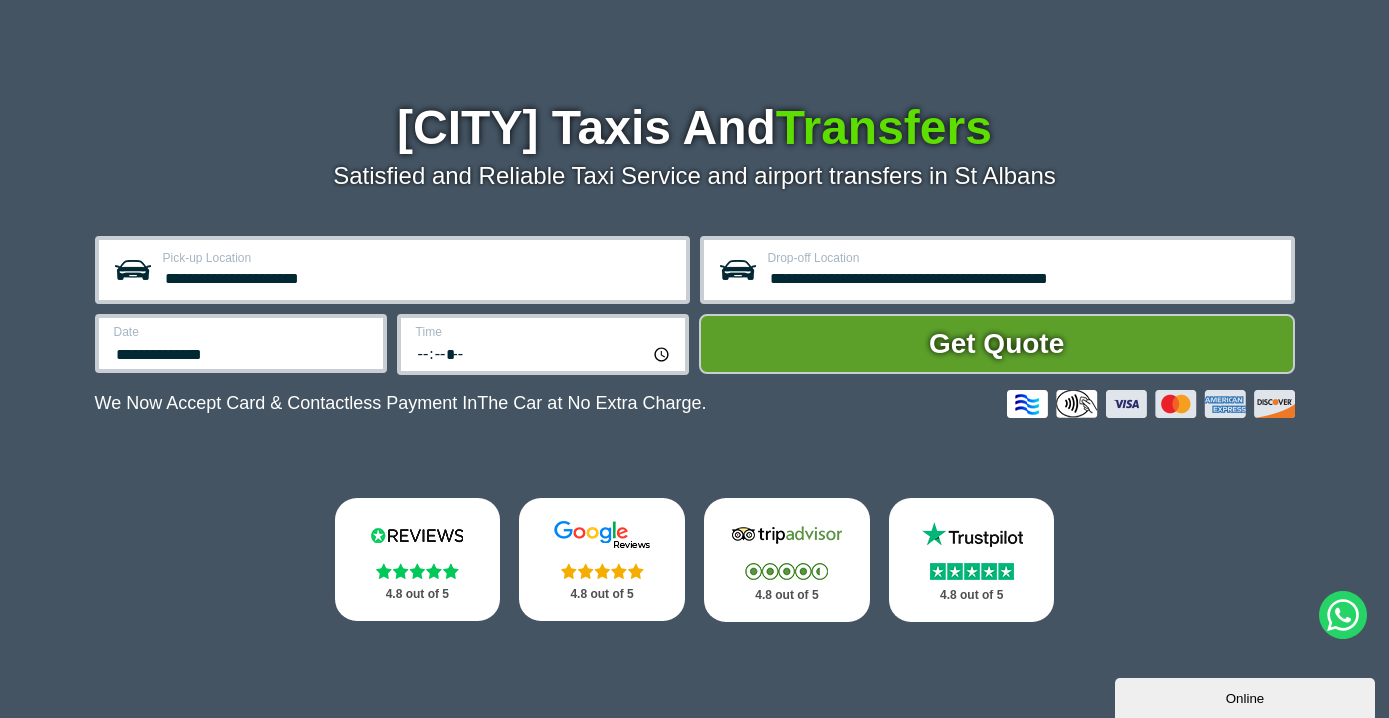 click on "**********" at bounding box center [242, 352] 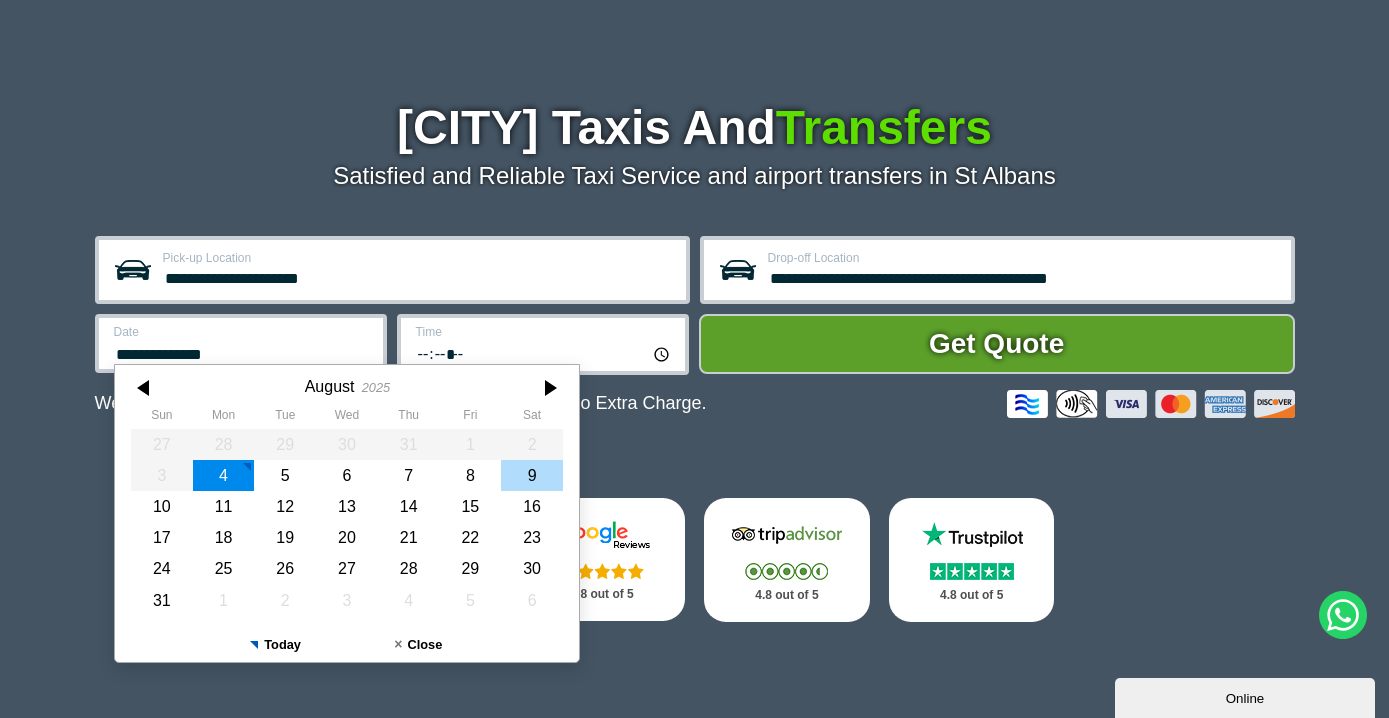 click on "9" at bounding box center [532, 475] 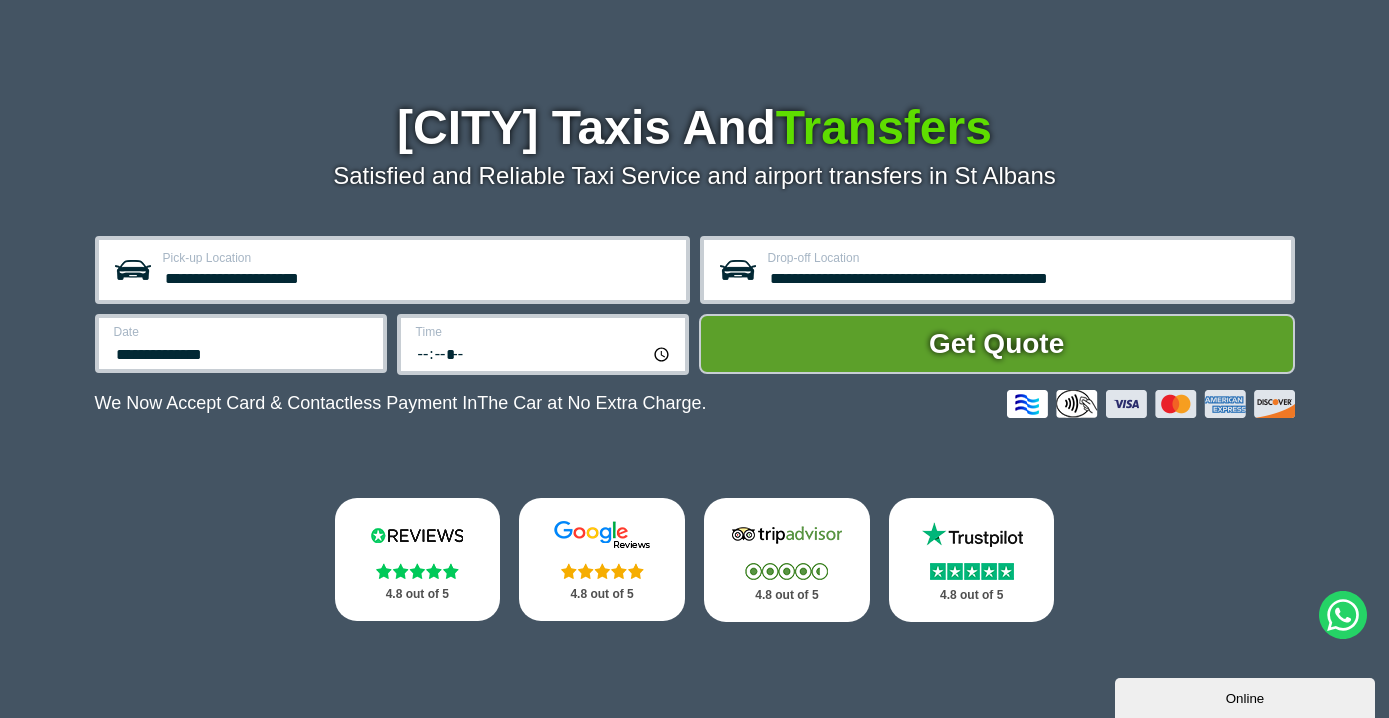 click on "*****" at bounding box center (544, 353) 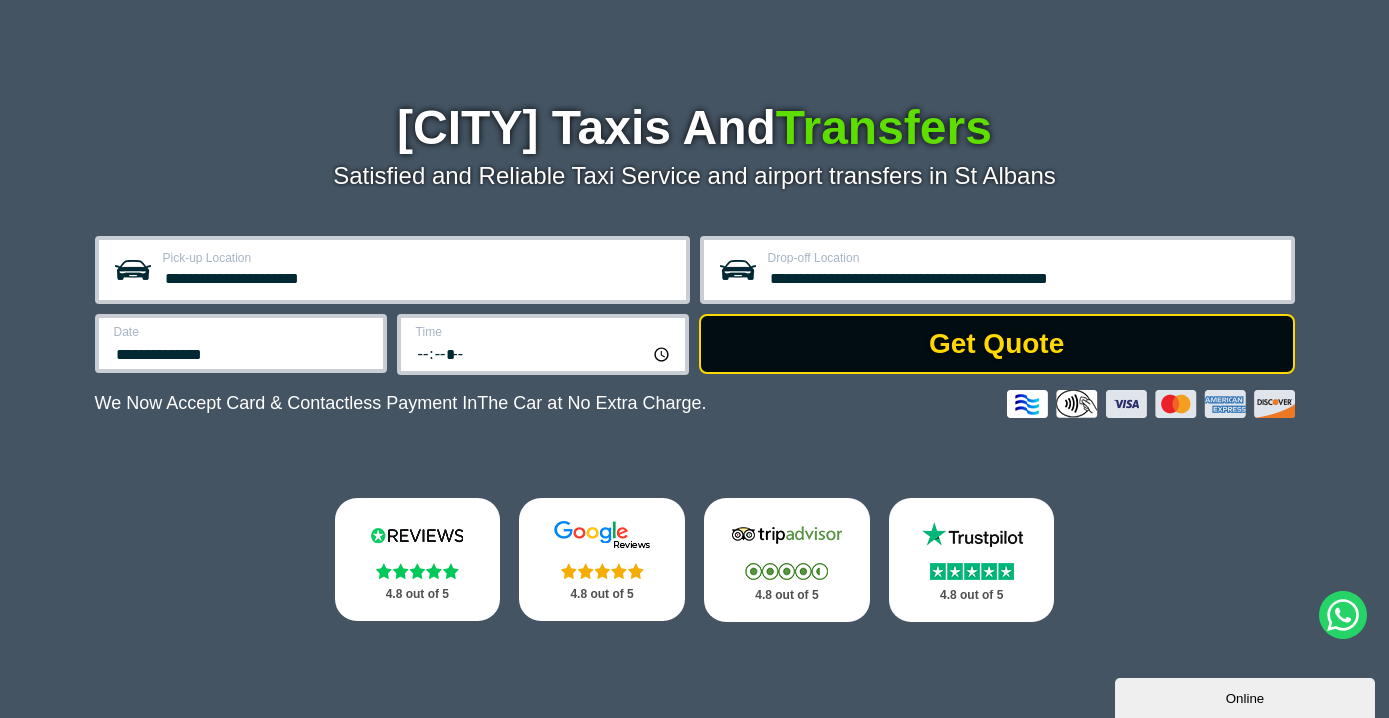 type on "*****" 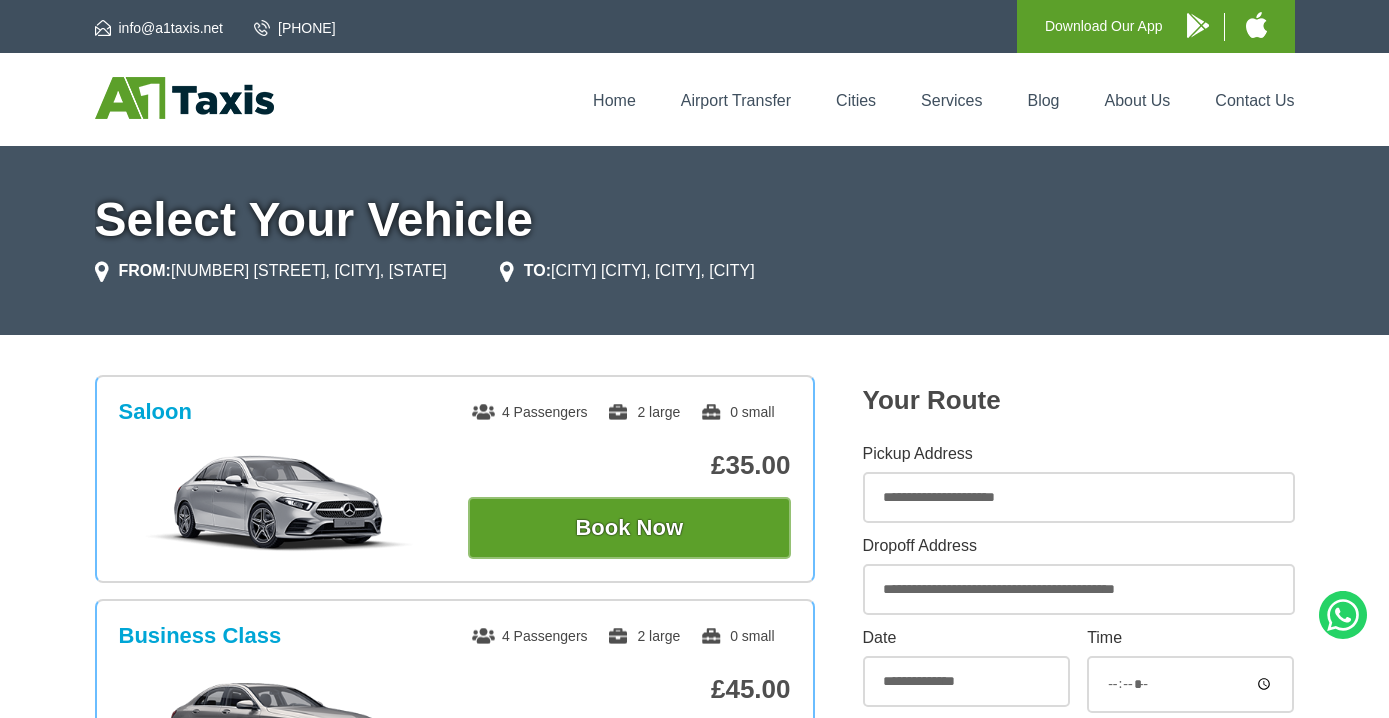 scroll, scrollTop: 0, scrollLeft: 0, axis: both 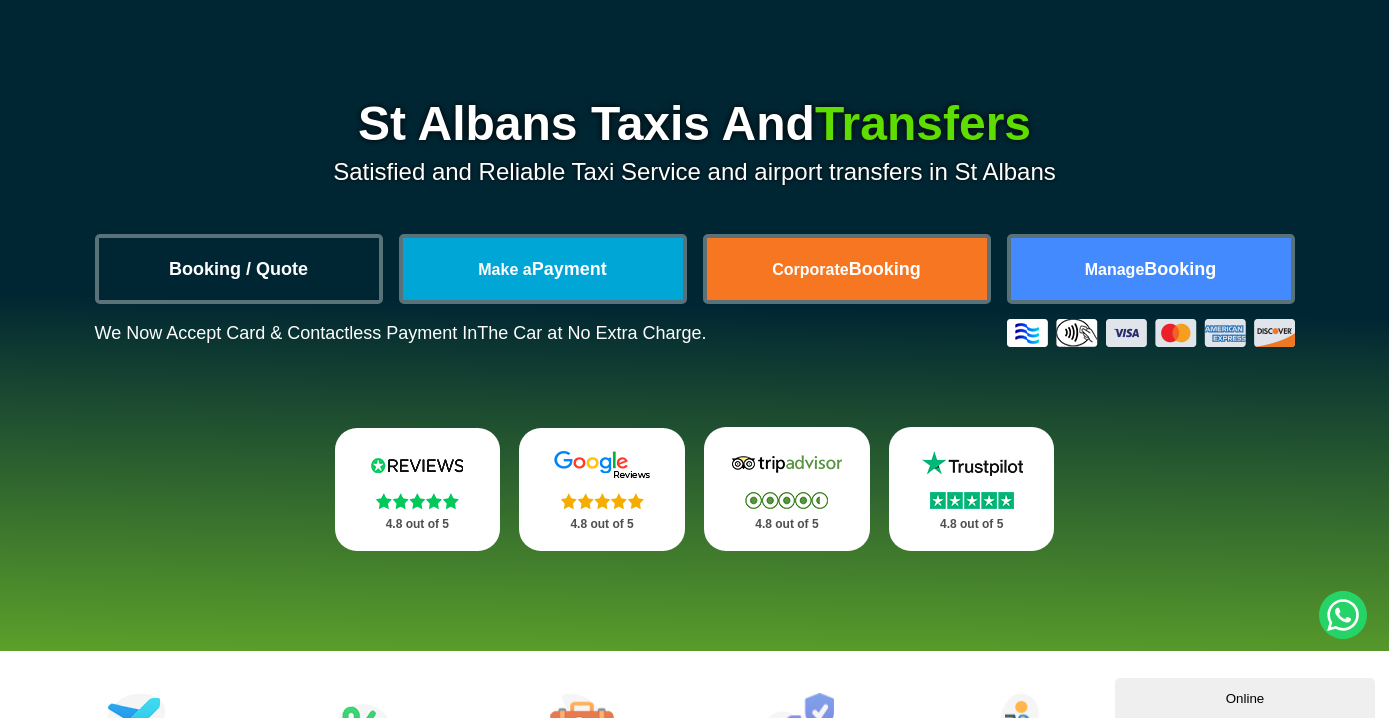 click on "Booking / Quote" at bounding box center [239, 269] 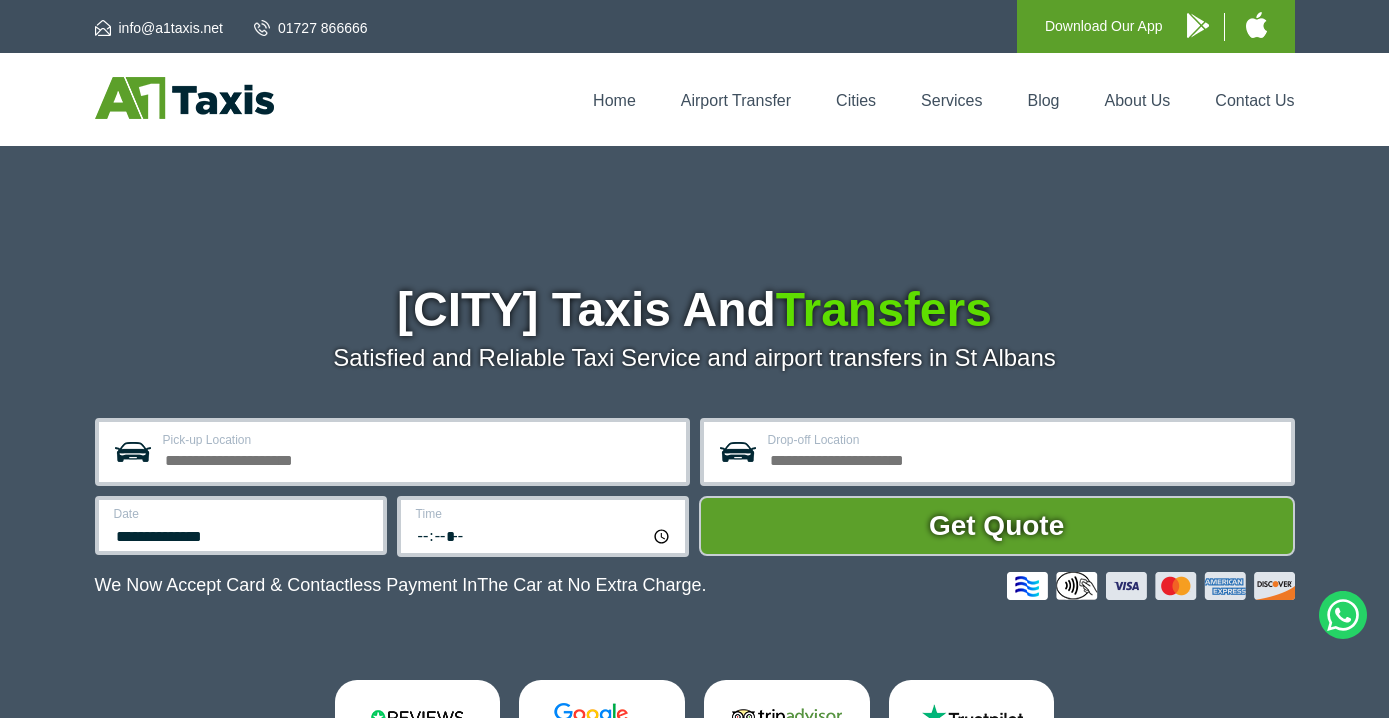 scroll, scrollTop: 0, scrollLeft: 0, axis: both 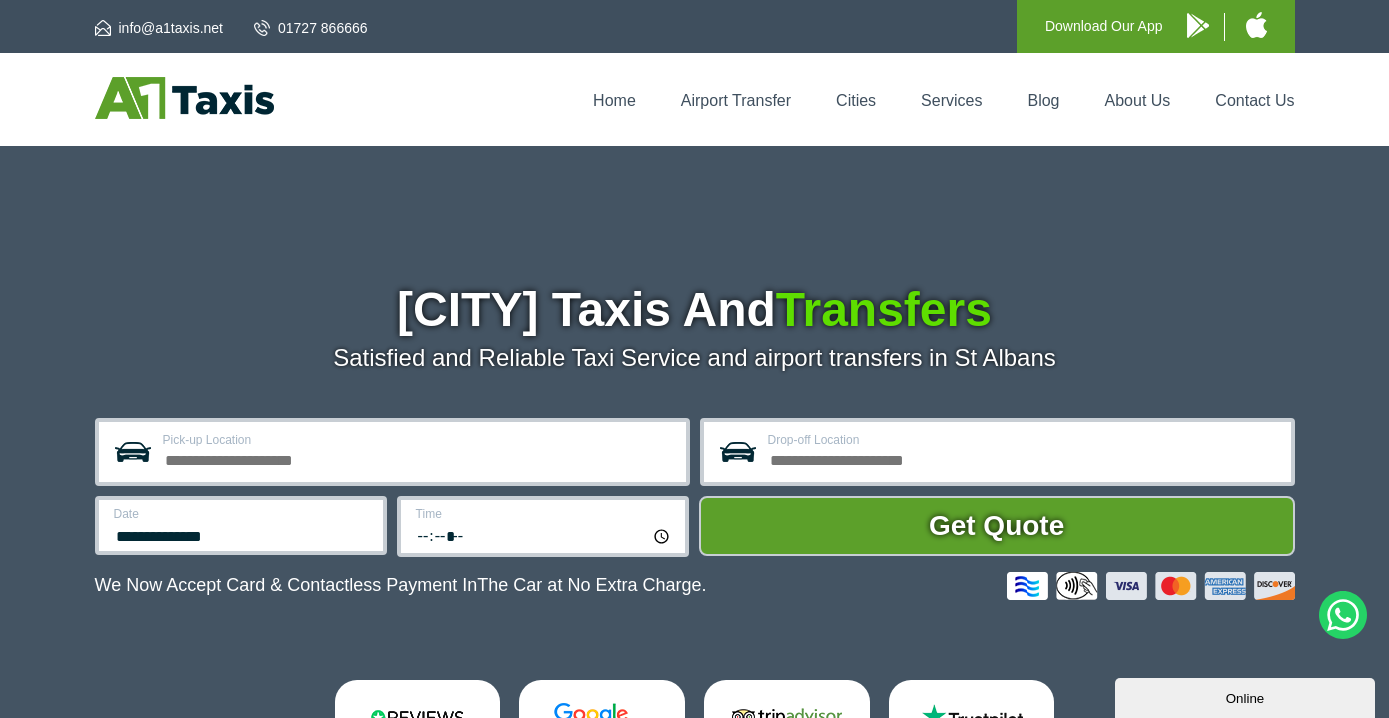 click on "Pick-up Location" at bounding box center [418, 458] 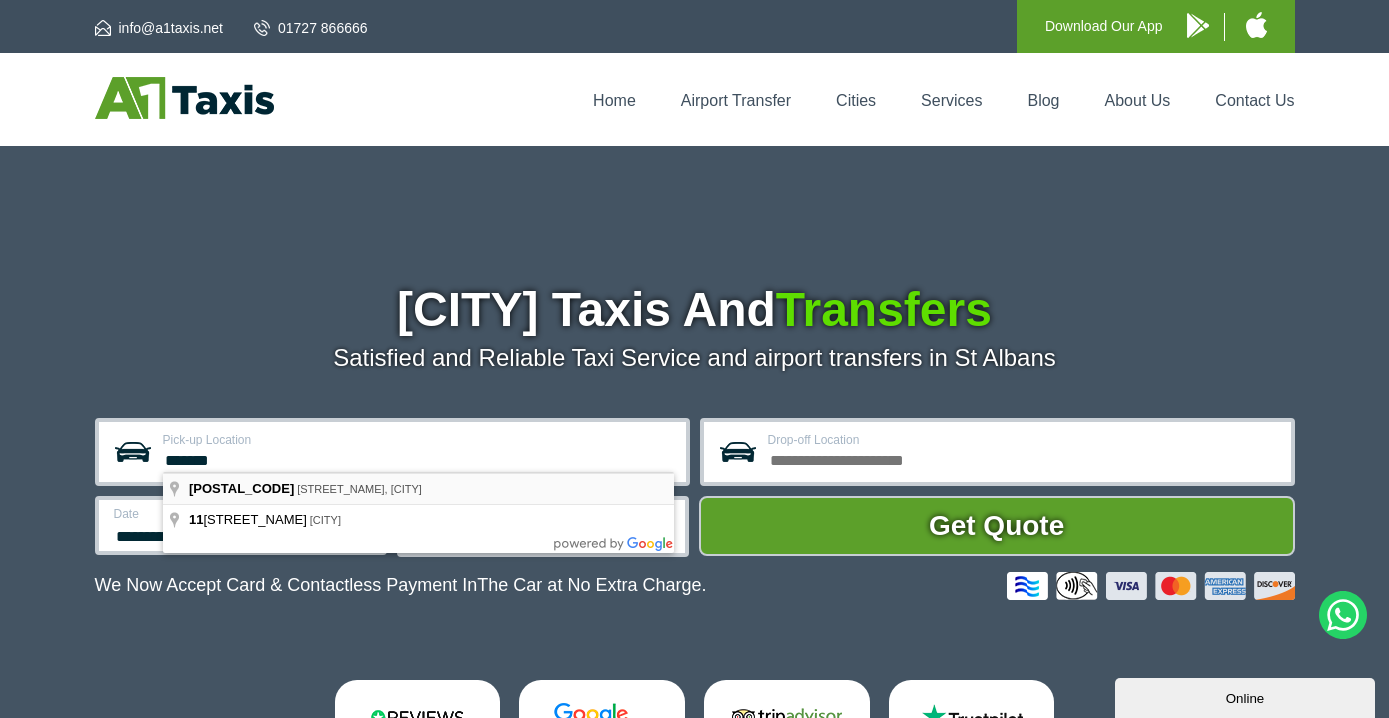 type on "**********" 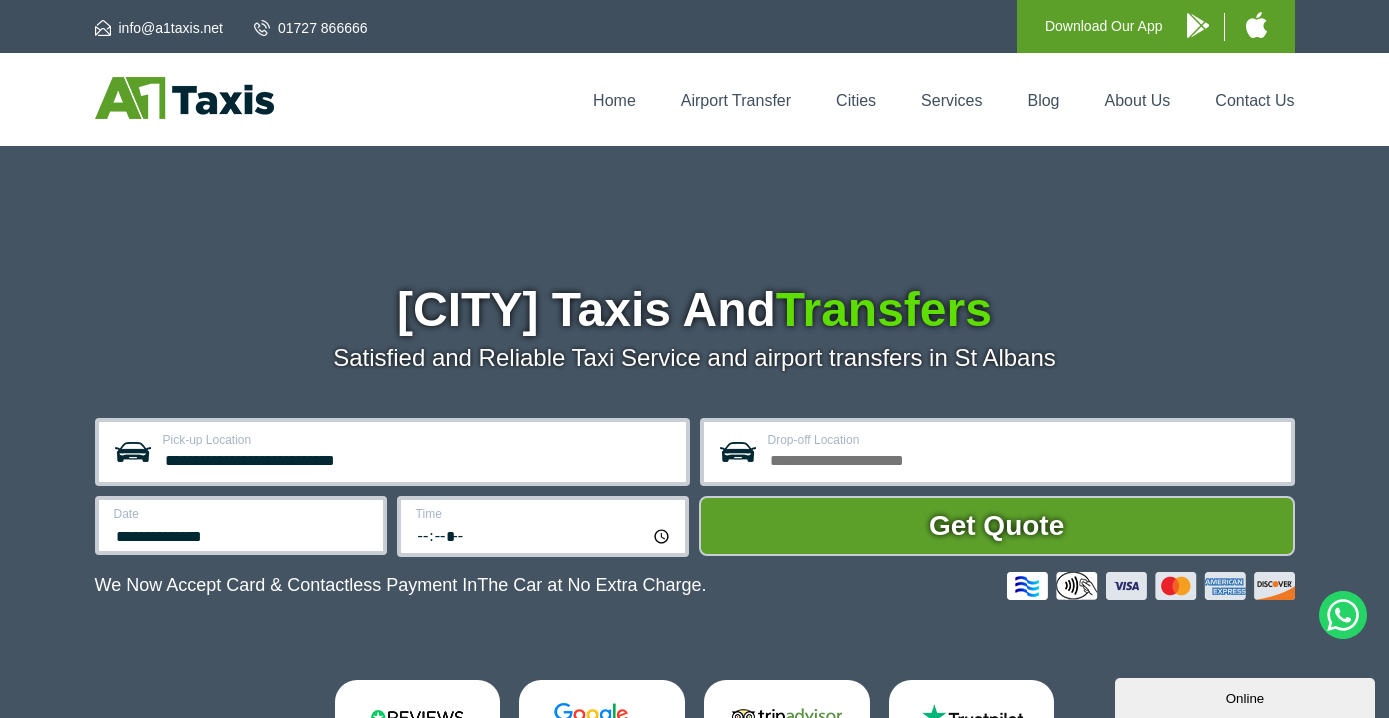 click on "Drop-off Location" at bounding box center (1023, 458) 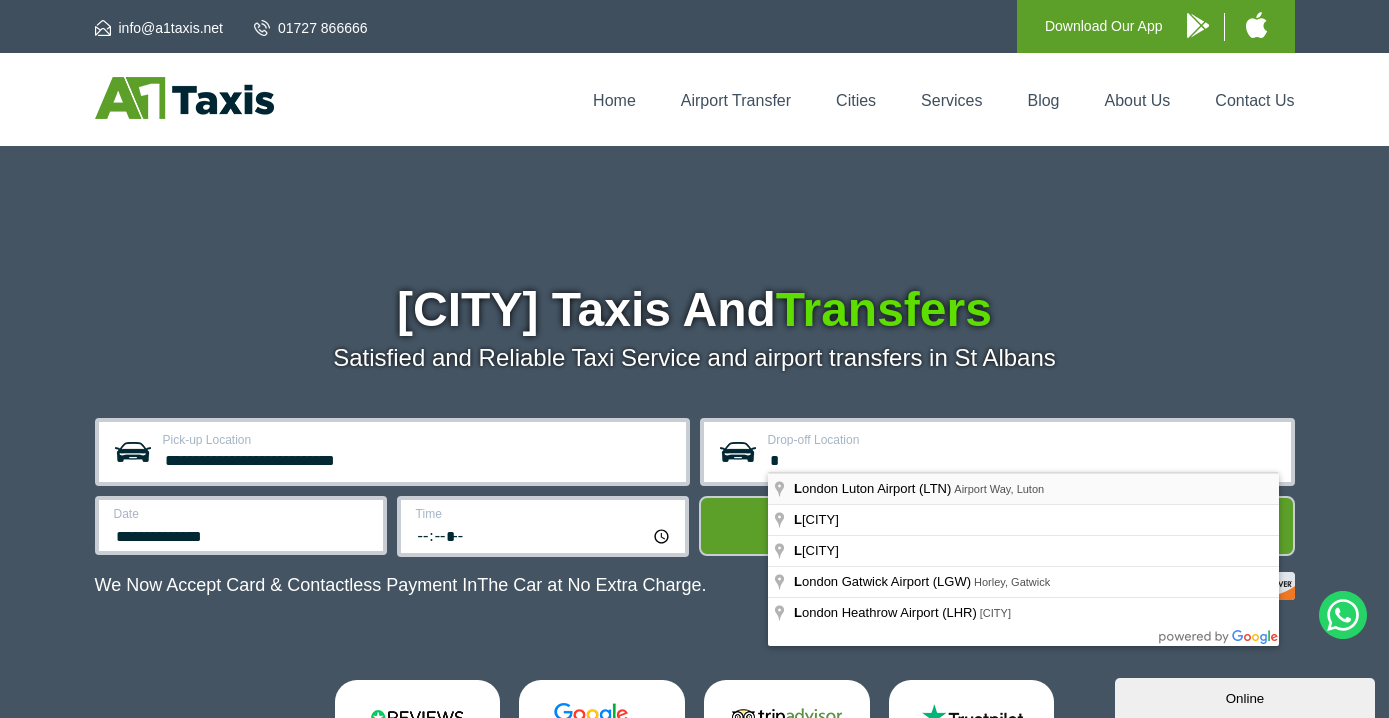 type on "**********" 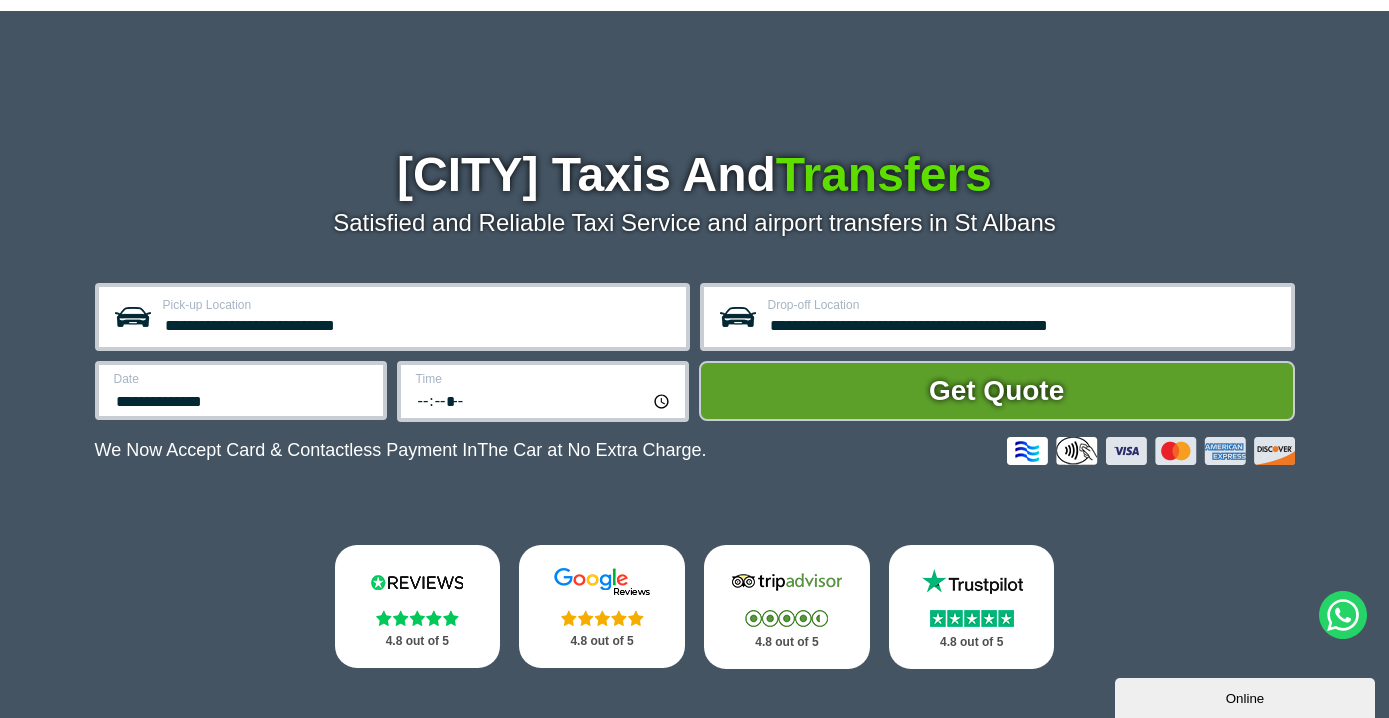 scroll, scrollTop: 147, scrollLeft: 0, axis: vertical 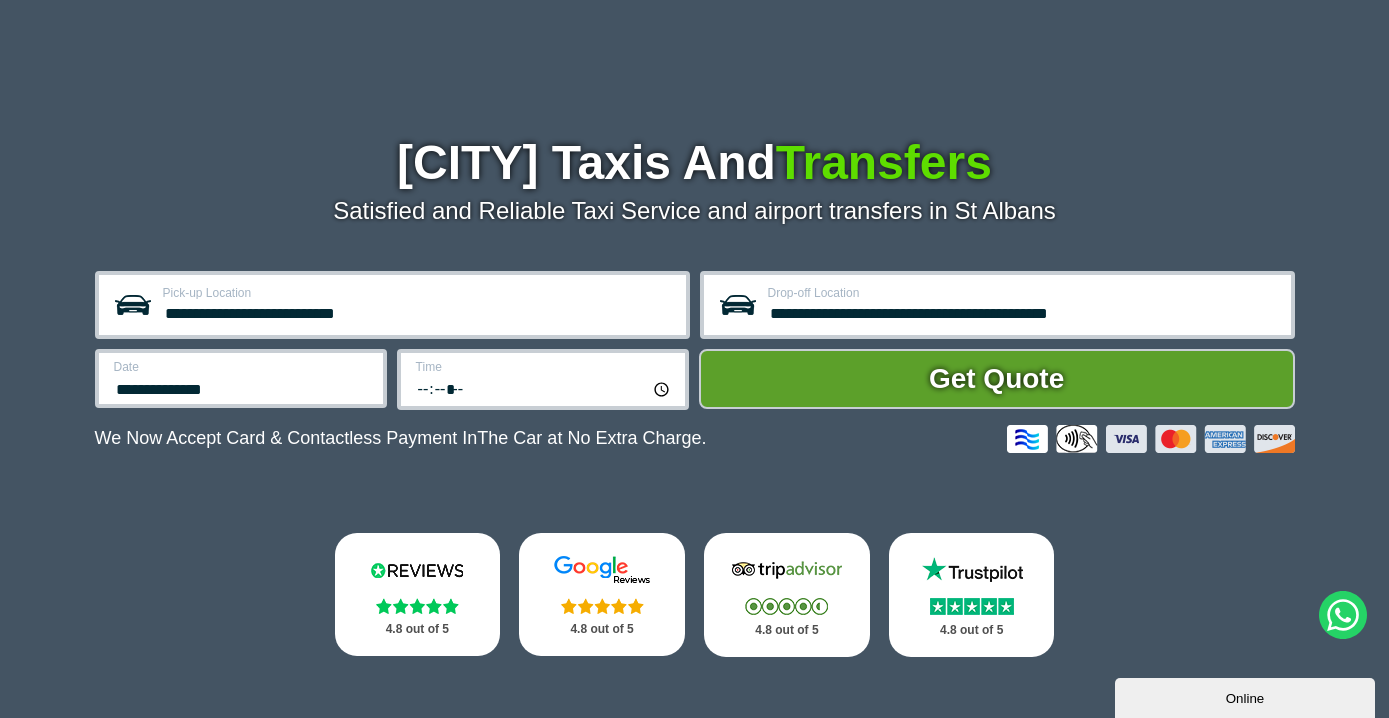 click on "**********" at bounding box center [242, 387] 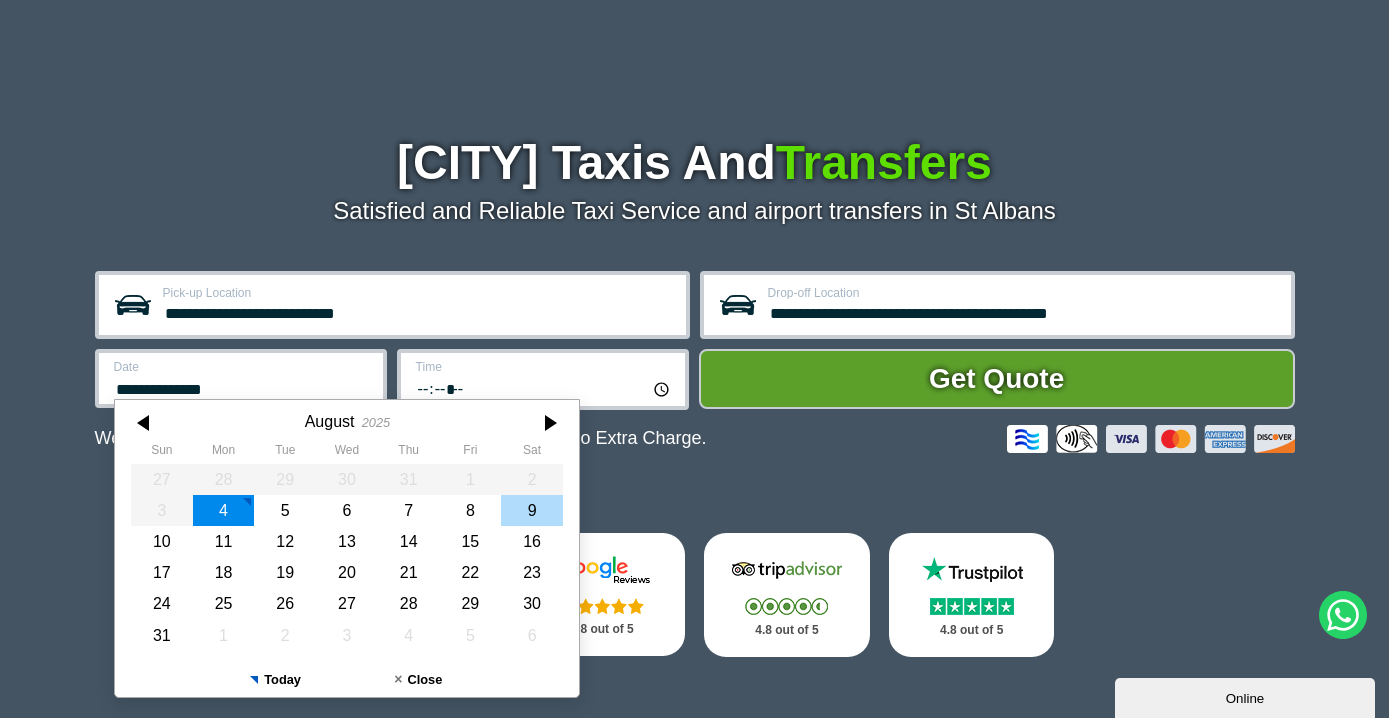 click on "9" at bounding box center (532, 510) 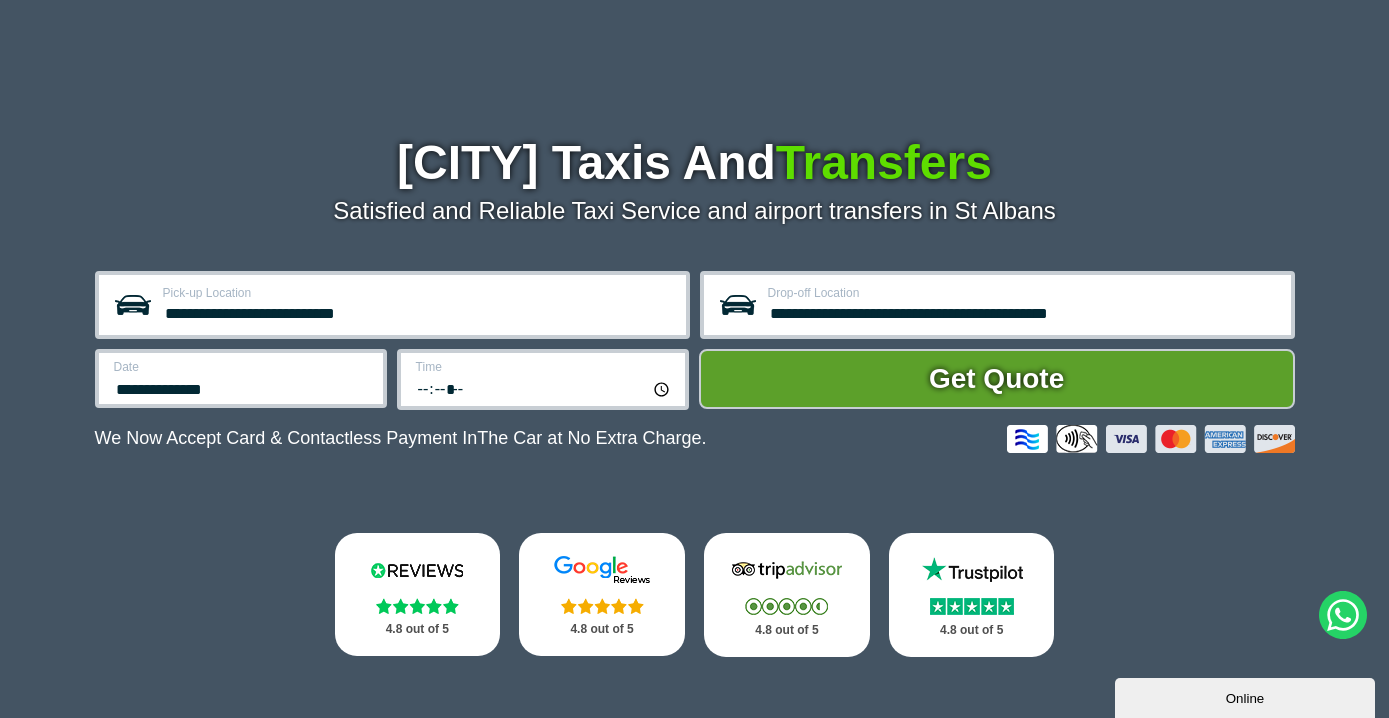 click on "*****" at bounding box center [544, 388] 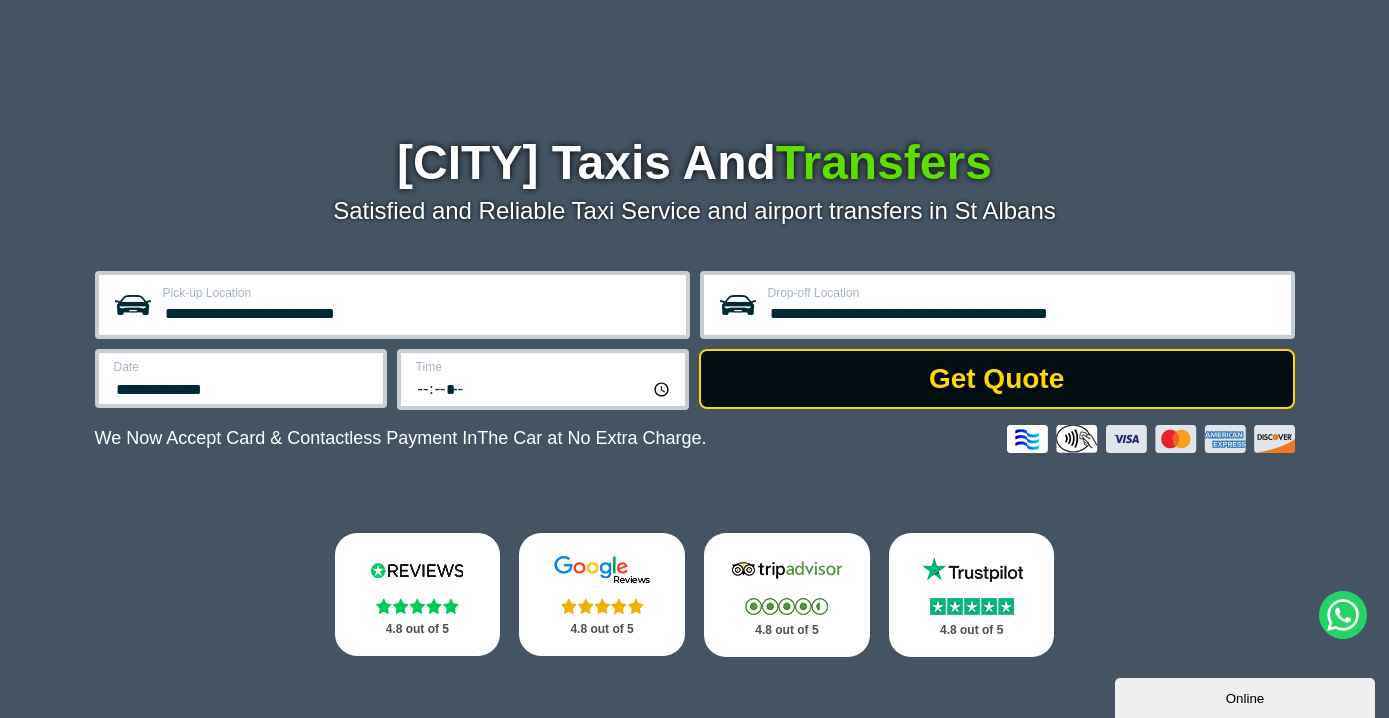 click on "Get Quote" at bounding box center [997, 379] 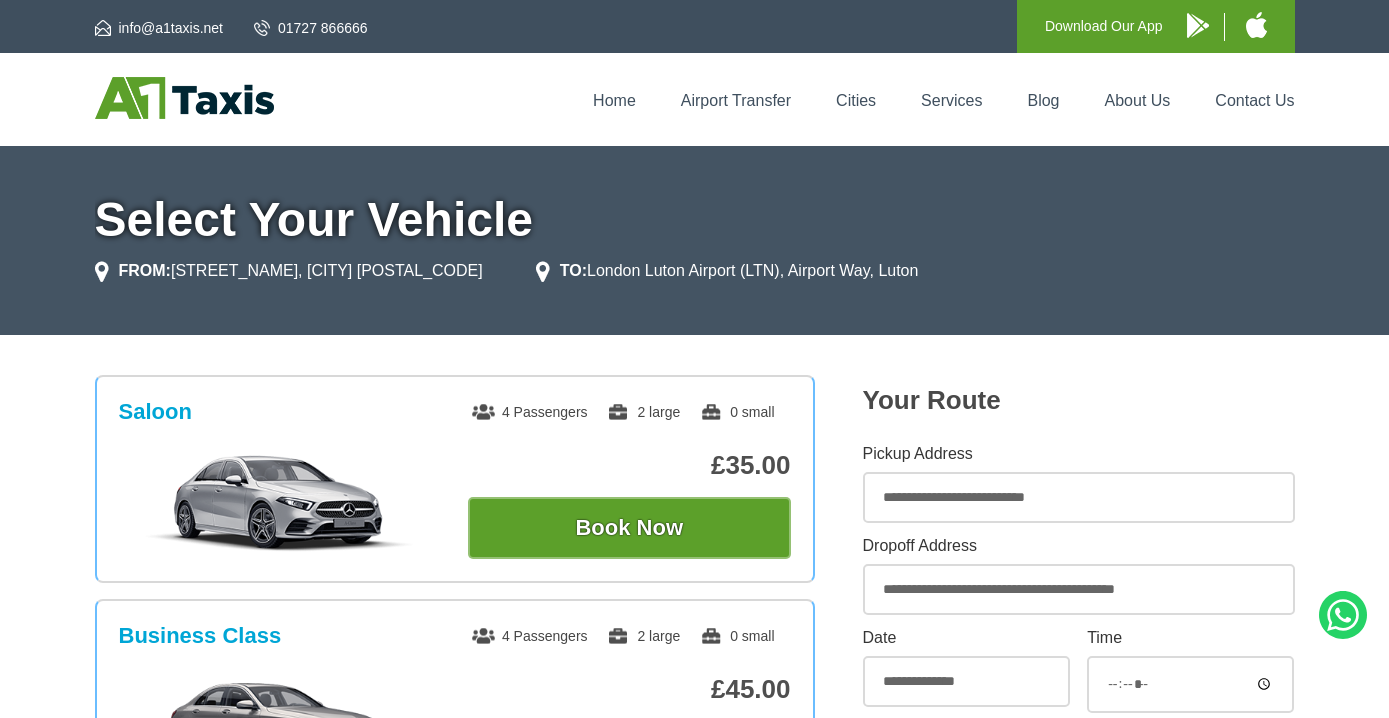 scroll, scrollTop: 0, scrollLeft: 0, axis: both 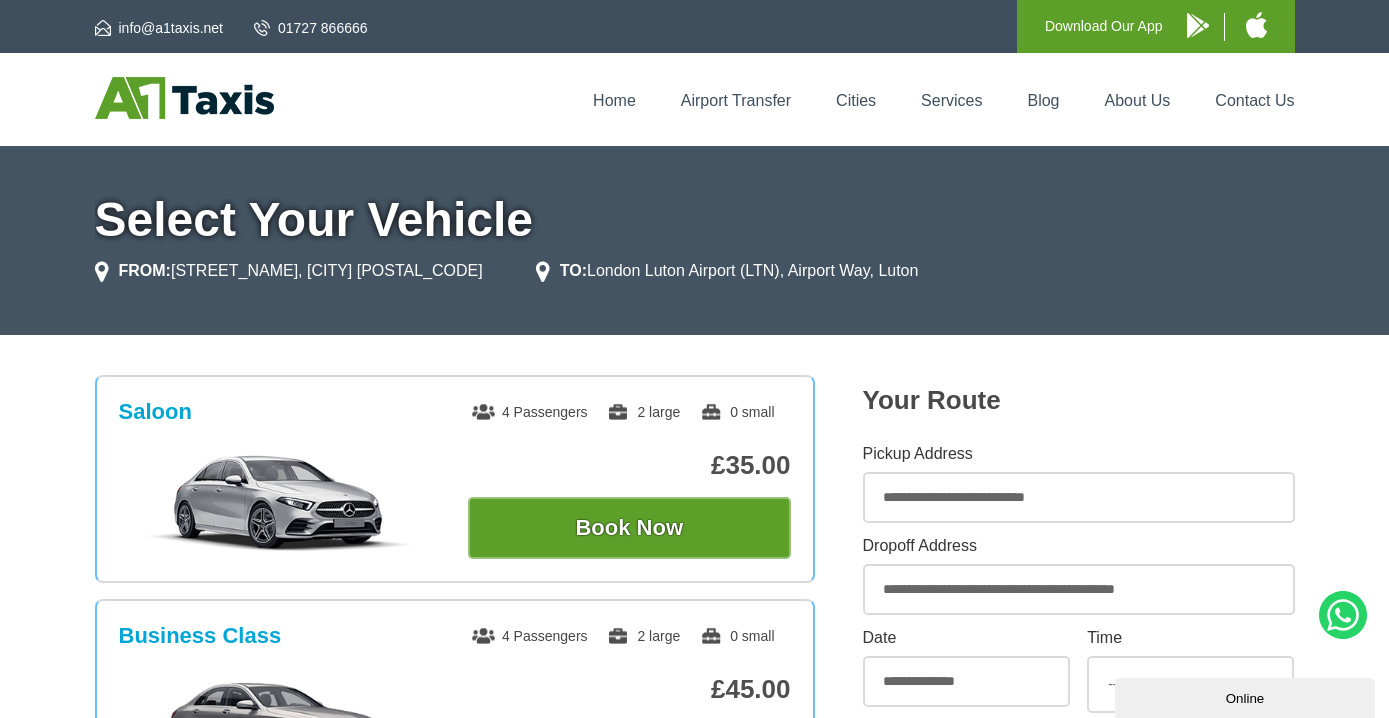 click on "**********" at bounding box center [1079, 497] 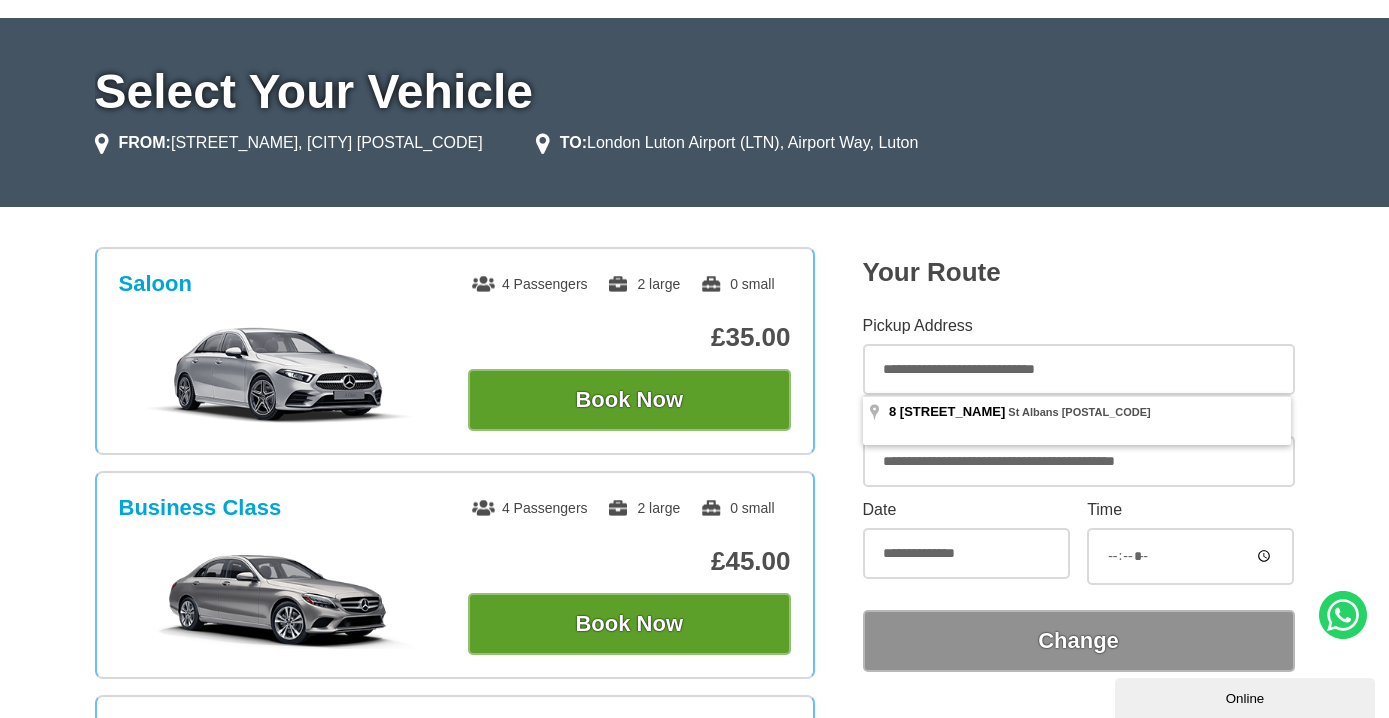 scroll, scrollTop: 130, scrollLeft: 0, axis: vertical 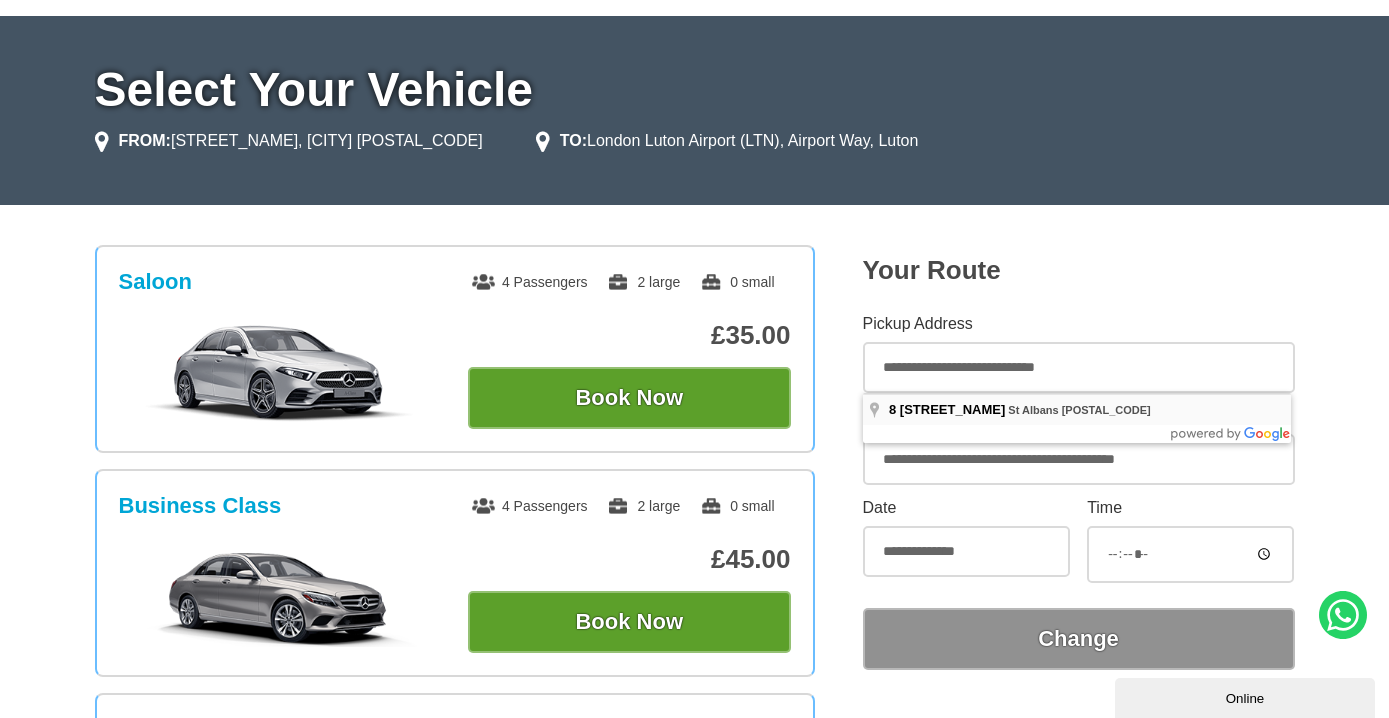 type on "**********" 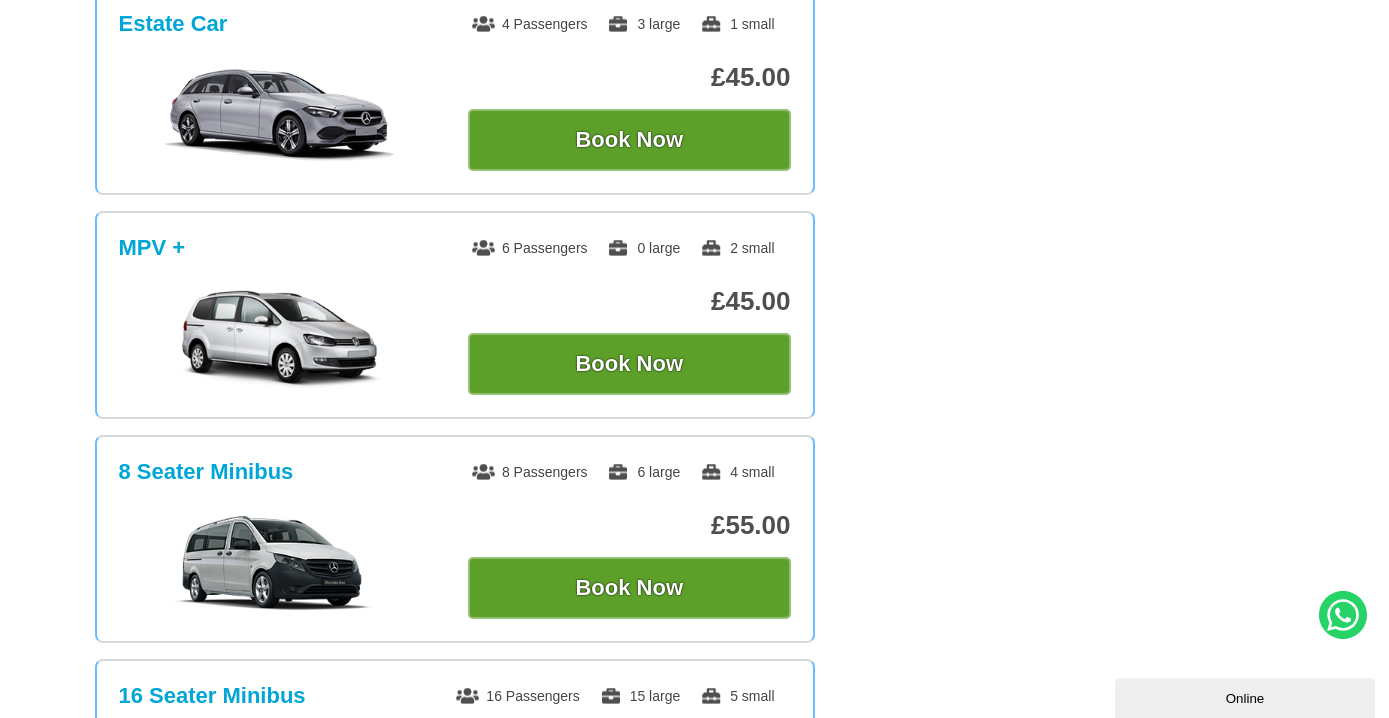 scroll, scrollTop: 837, scrollLeft: 0, axis: vertical 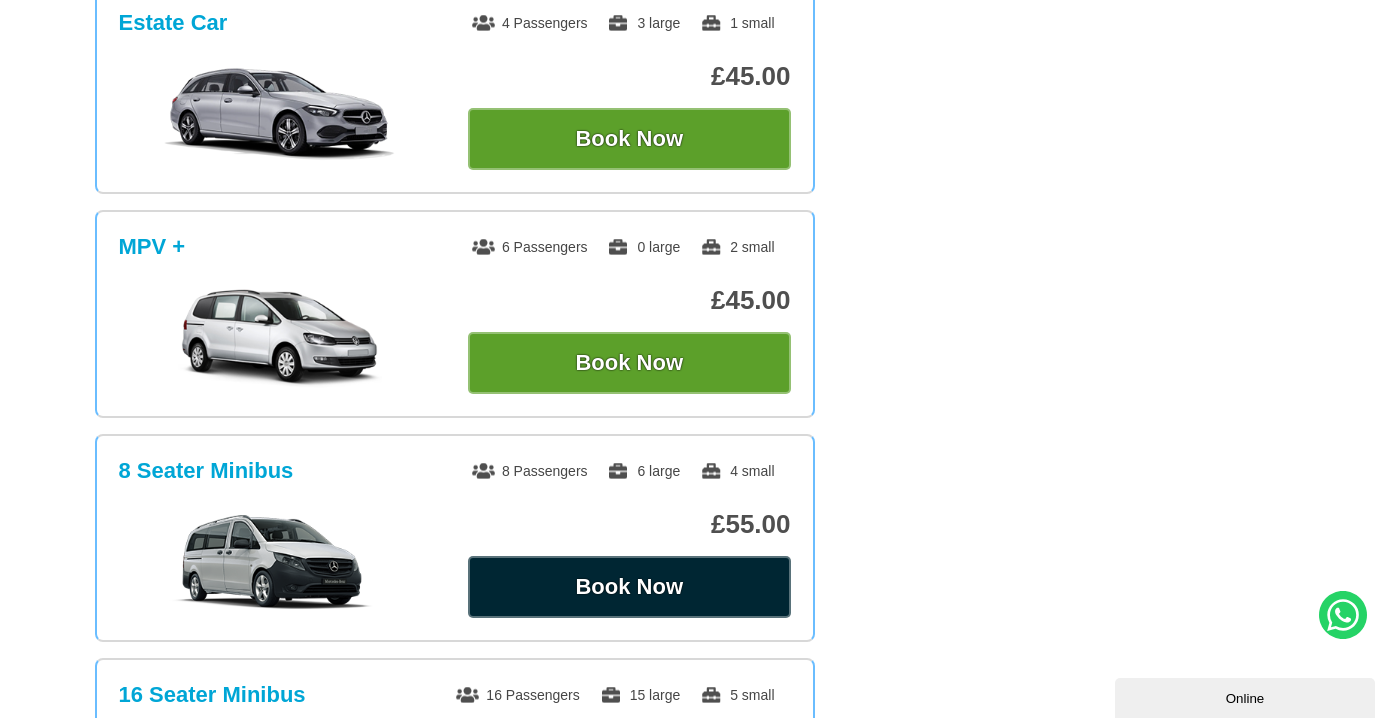 click on "Book Now" at bounding box center (629, 587) 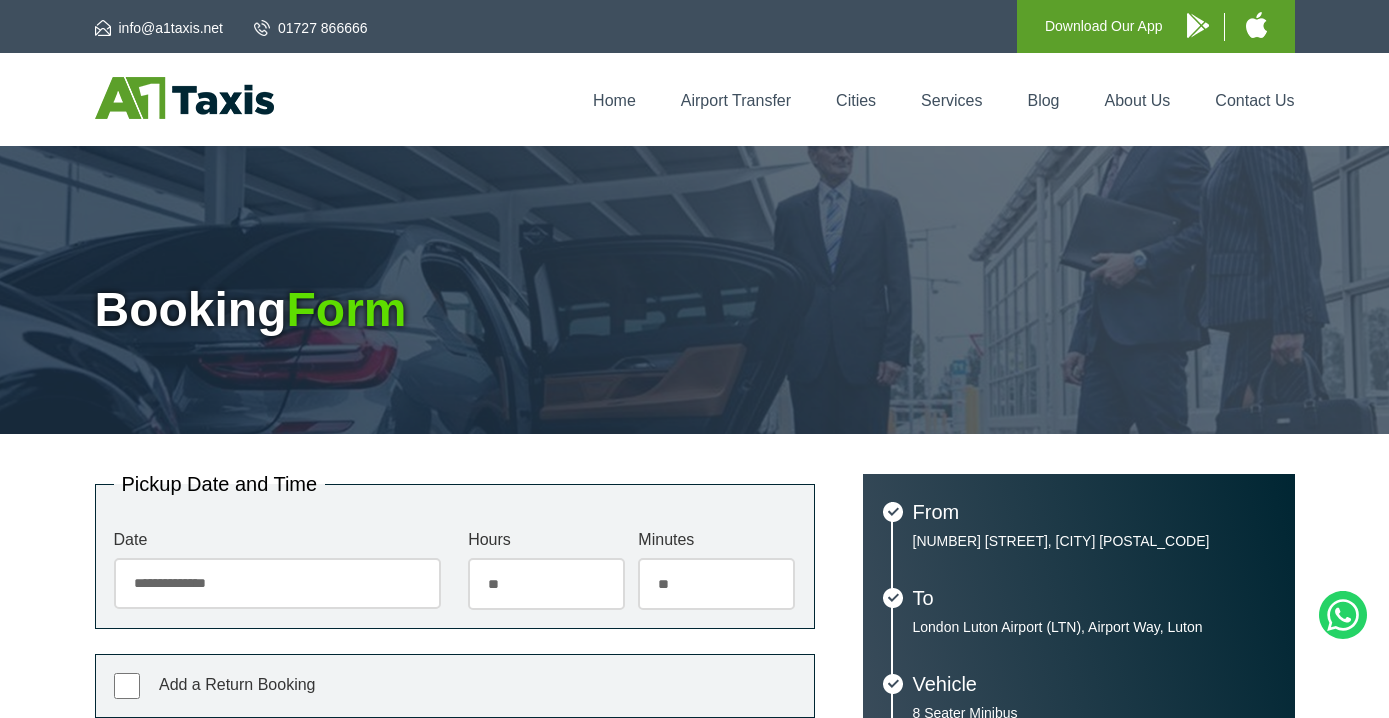 scroll, scrollTop: 0, scrollLeft: 0, axis: both 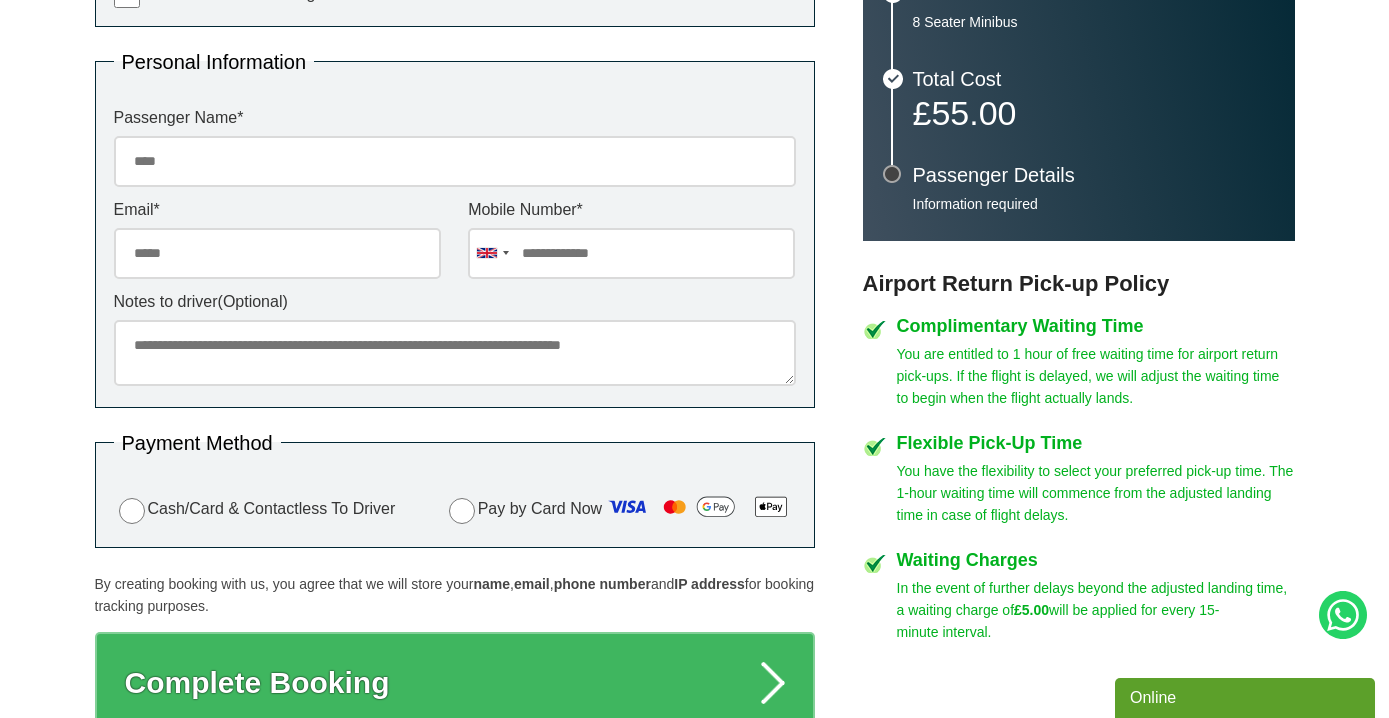 click on "Passenger Name  *" at bounding box center (455, 161) 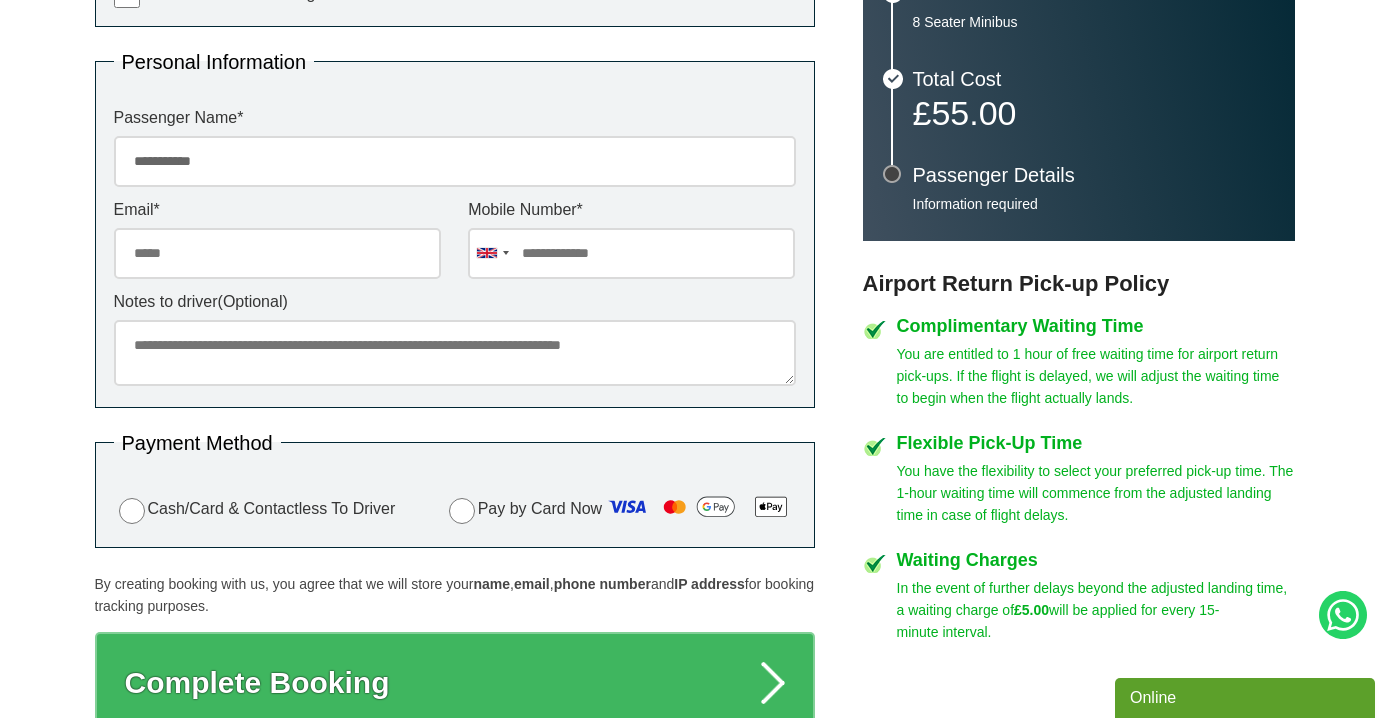 type on "**********" 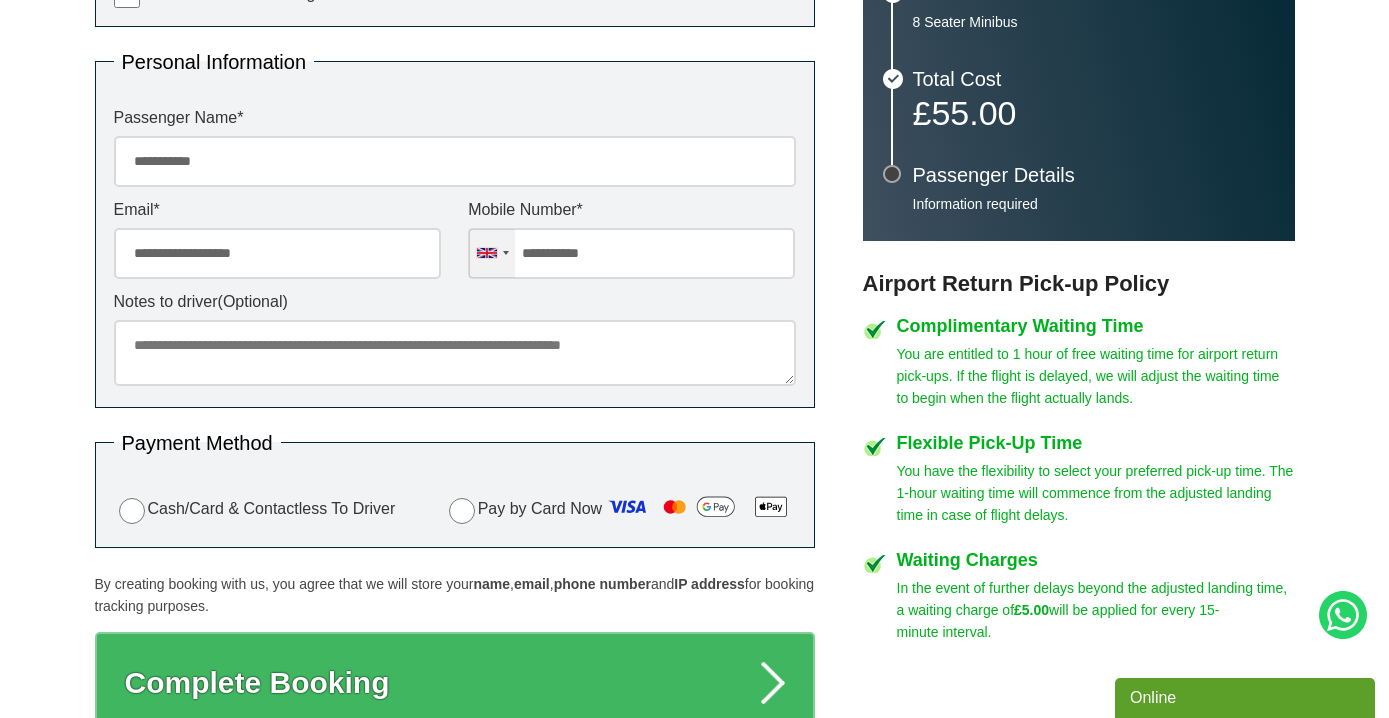 click at bounding box center (492, 253) 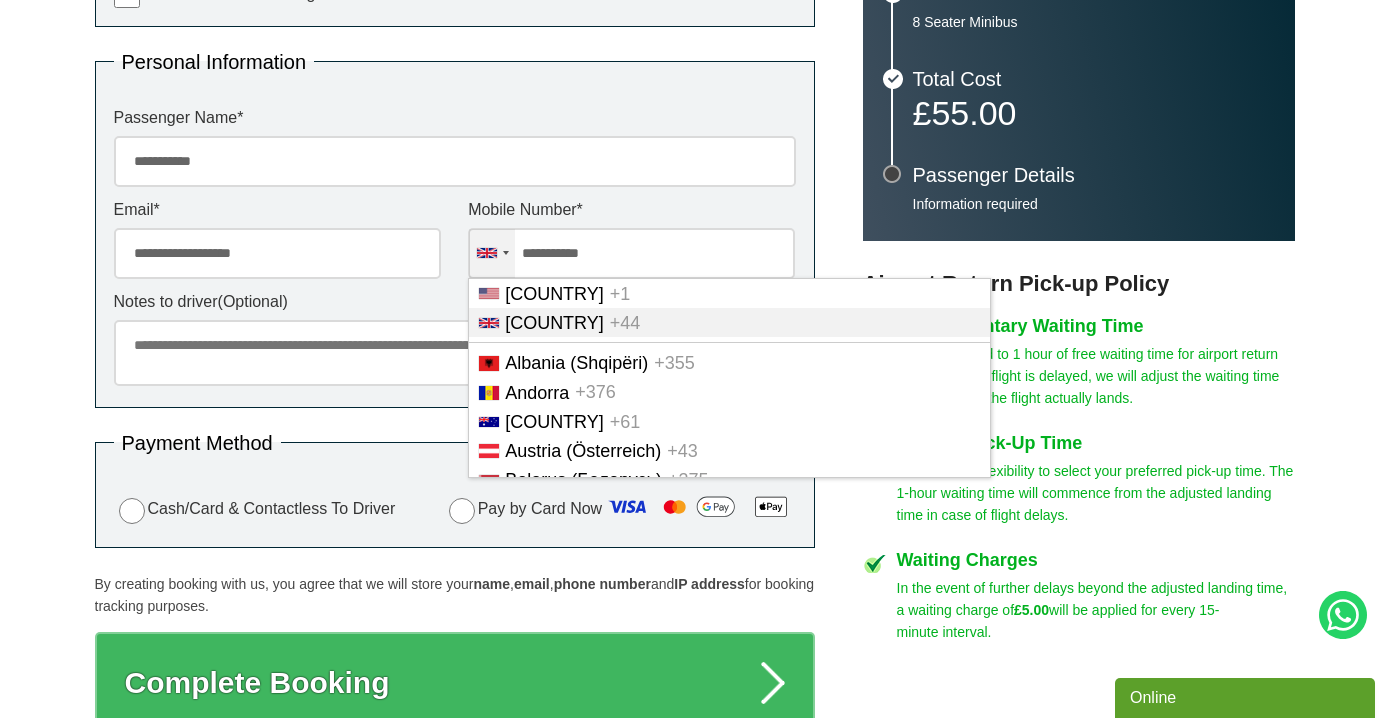 click on "United Kingdom" at bounding box center (554, 323) 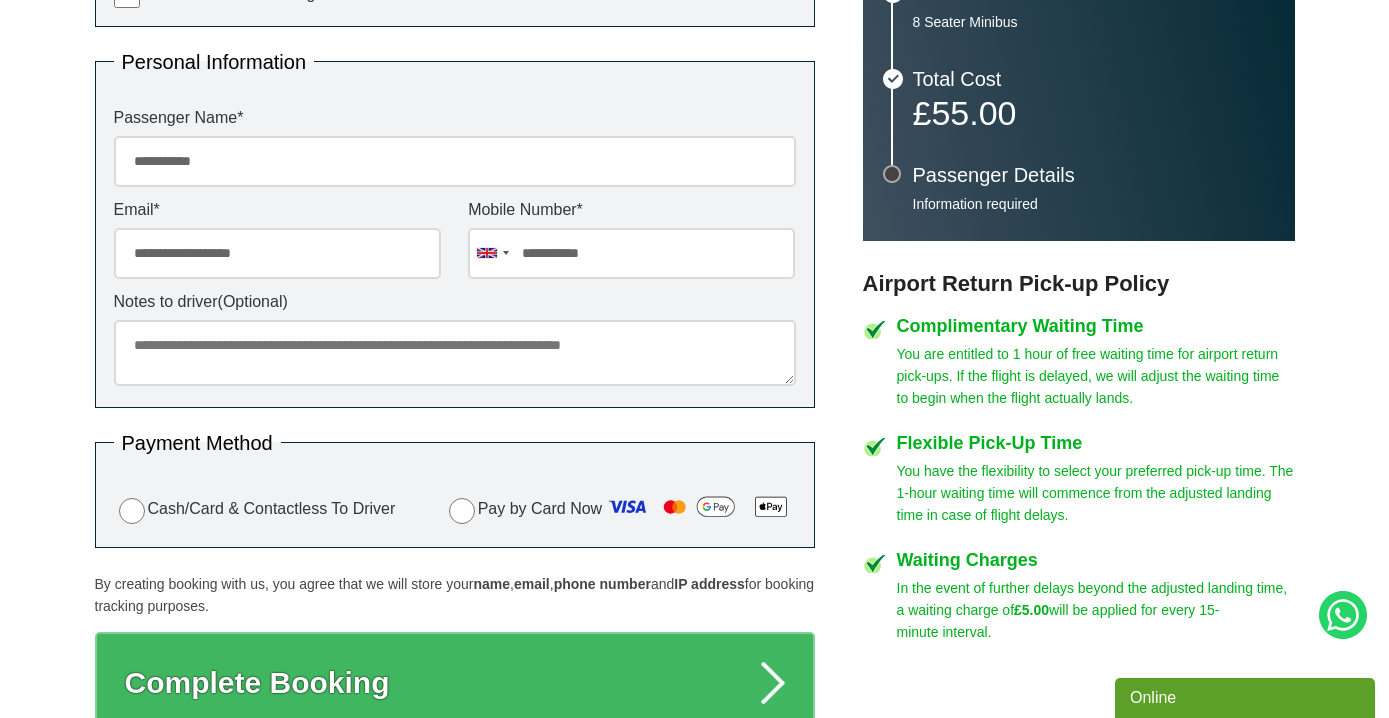 click on "**********" at bounding box center (631, 253) 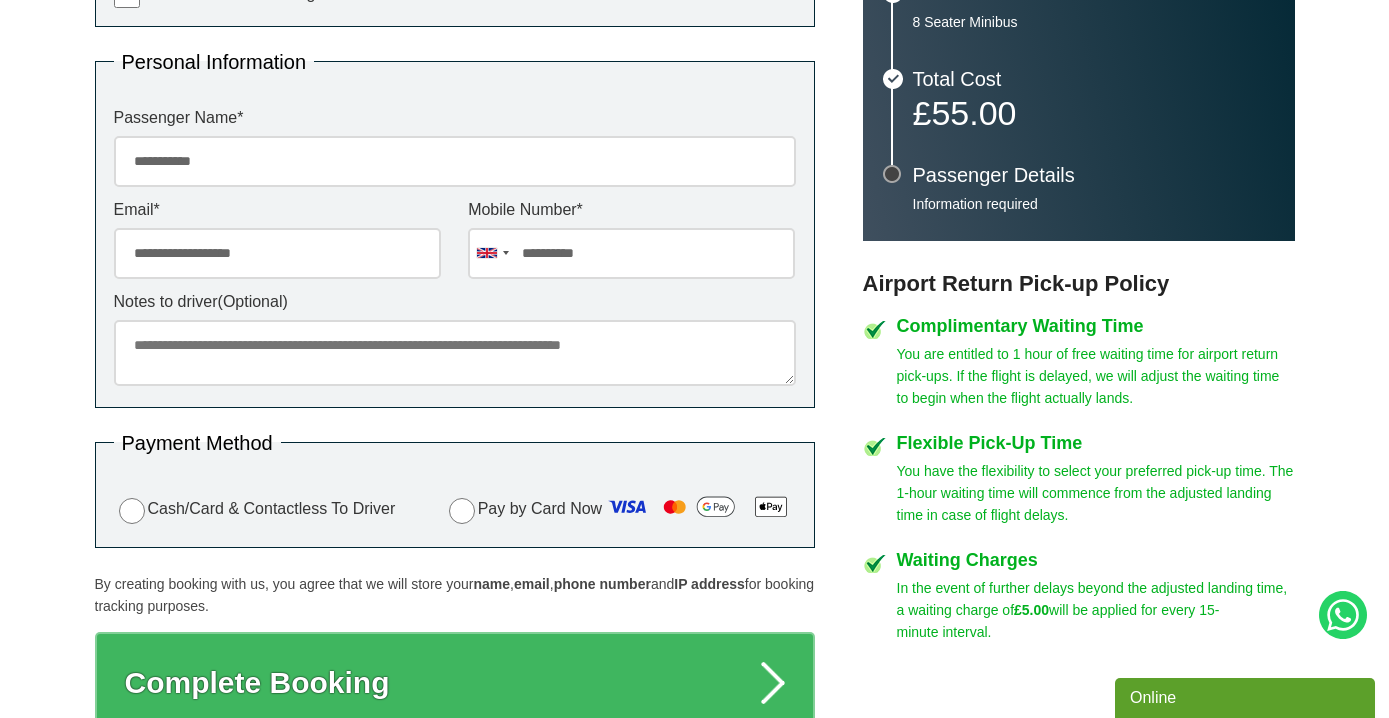 type on "**********" 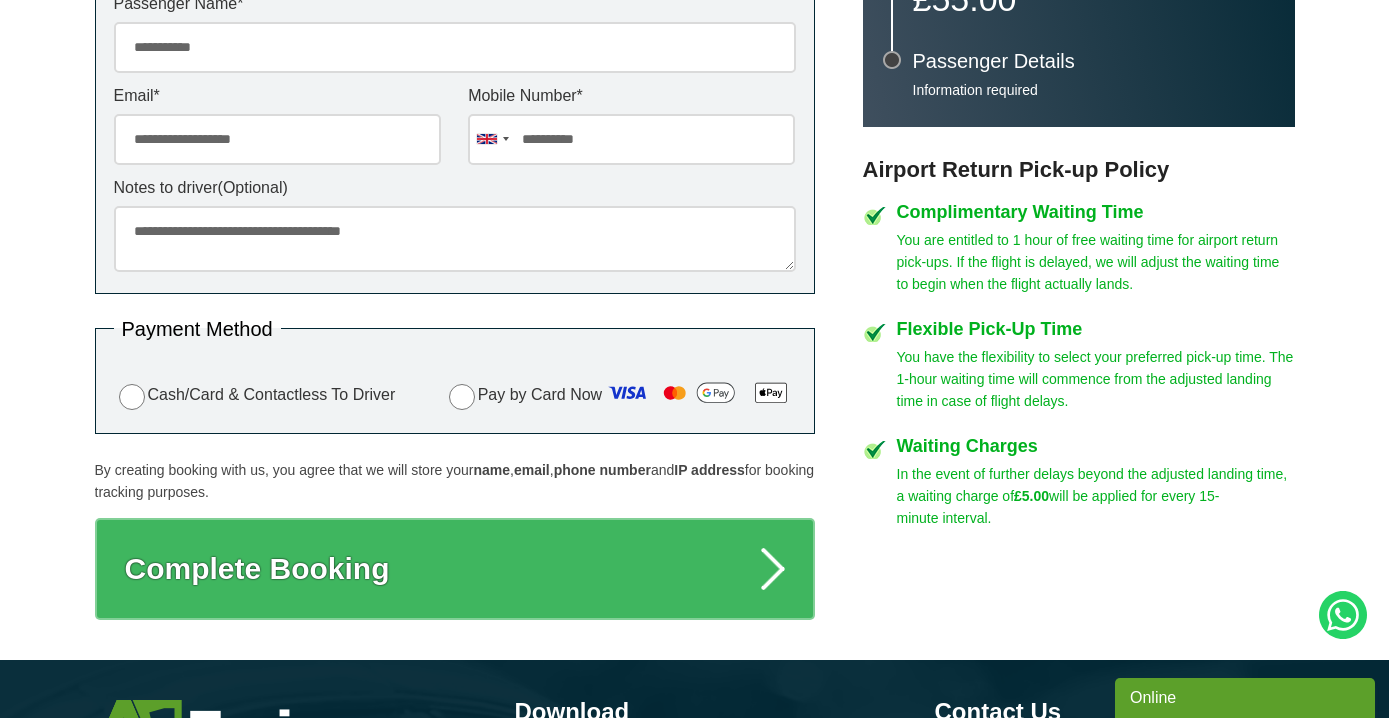 scroll, scrollTop: 822, scrollLeft: 0, axis: vertical 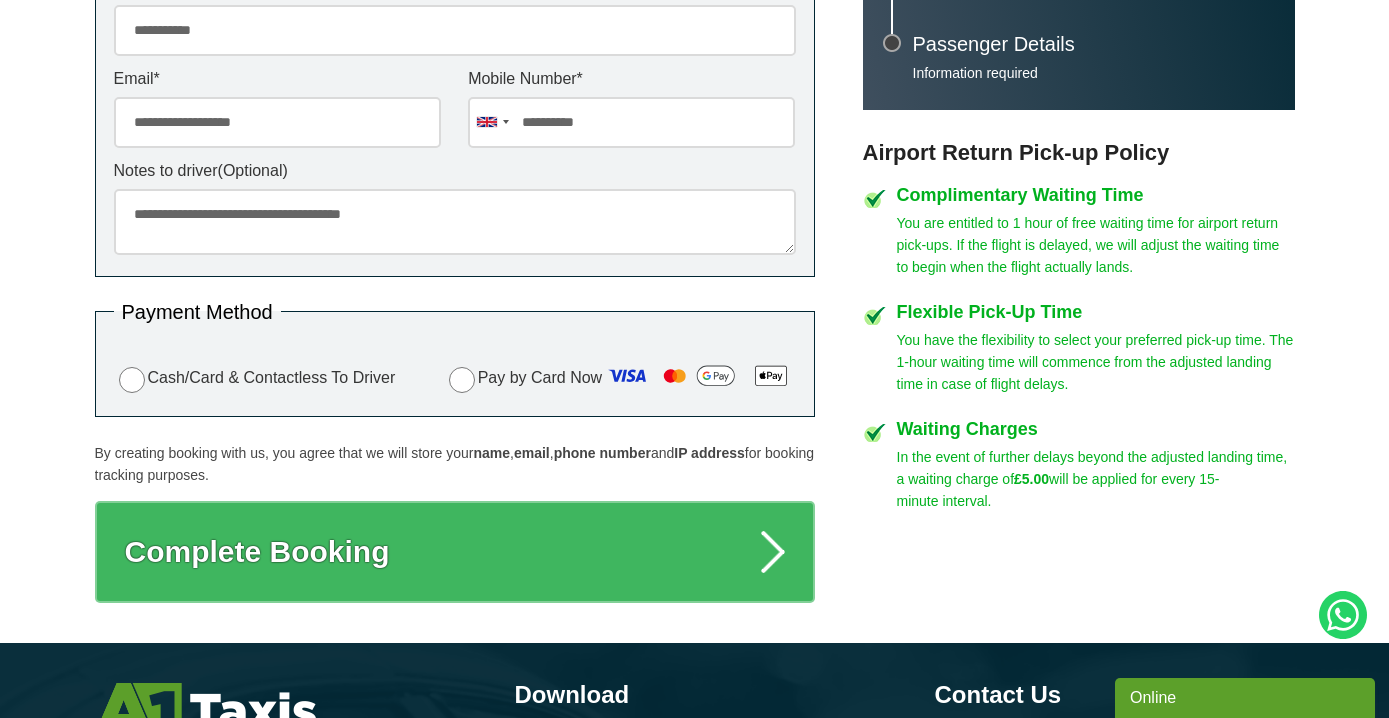 type on "**********" 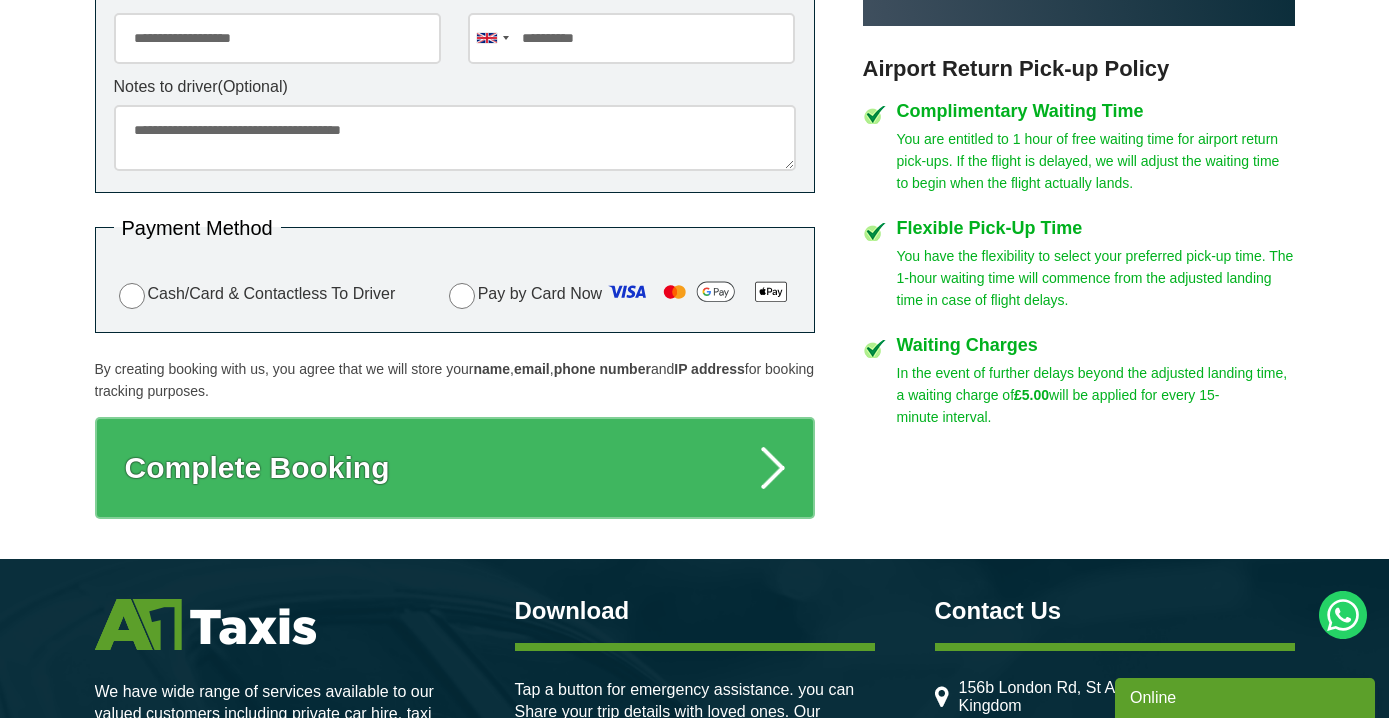 scroll, scrollTop: 908, scrollLeft: 0, axis: vertical 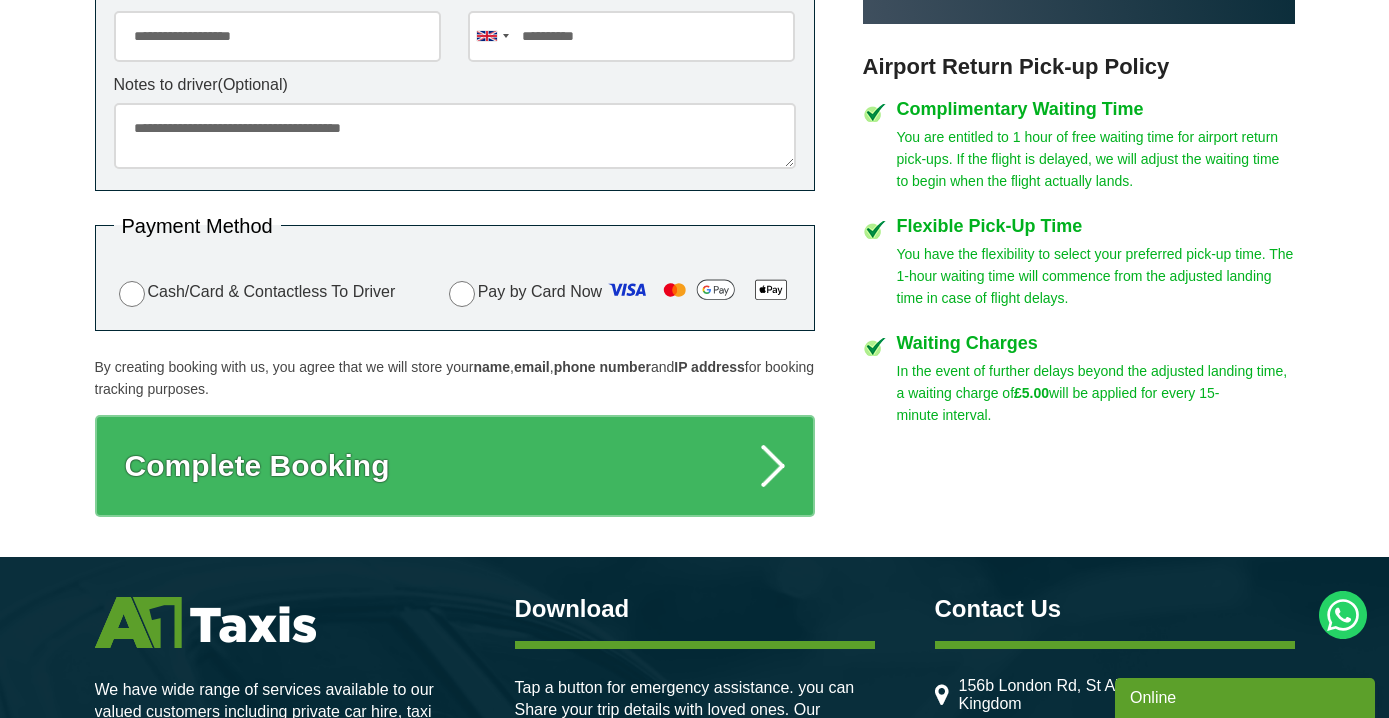 click on "**********" at bounding box center (631, 36) 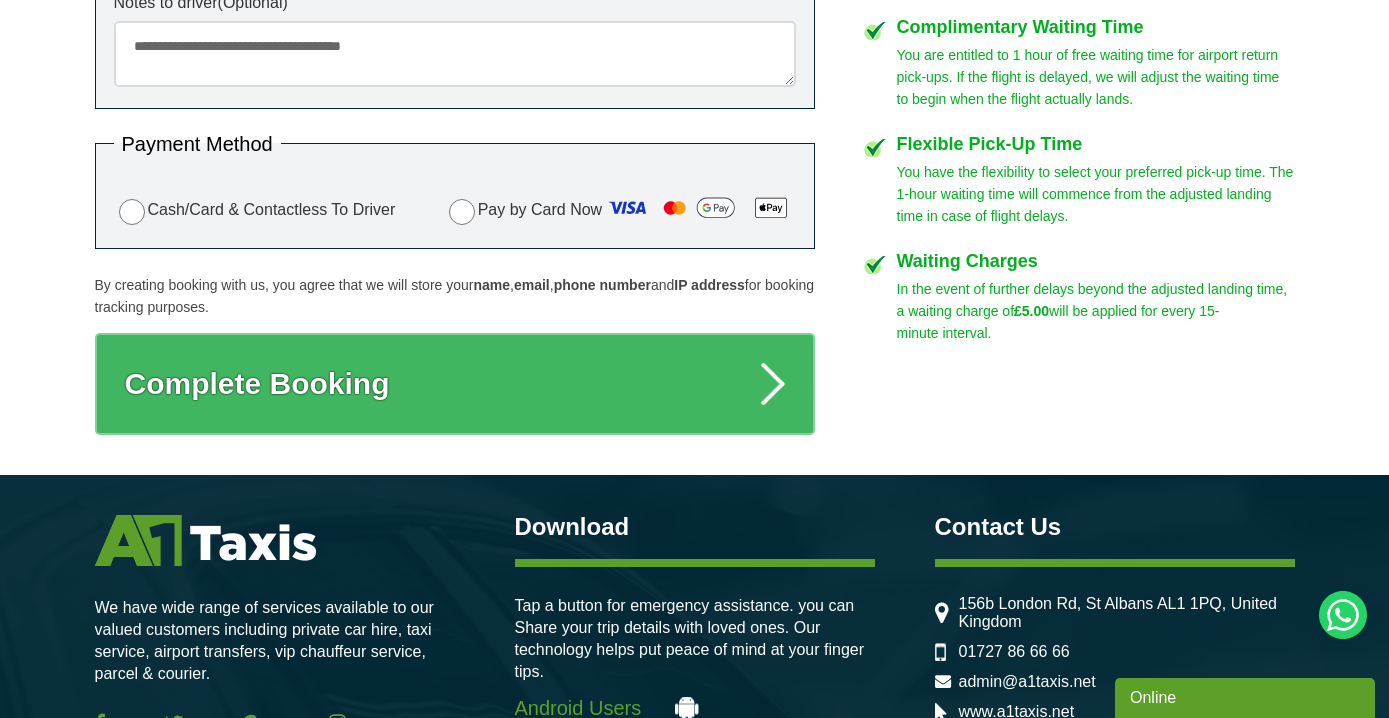 scroll, scrollTop: 998, scrollLeft: 0, axis: vertical 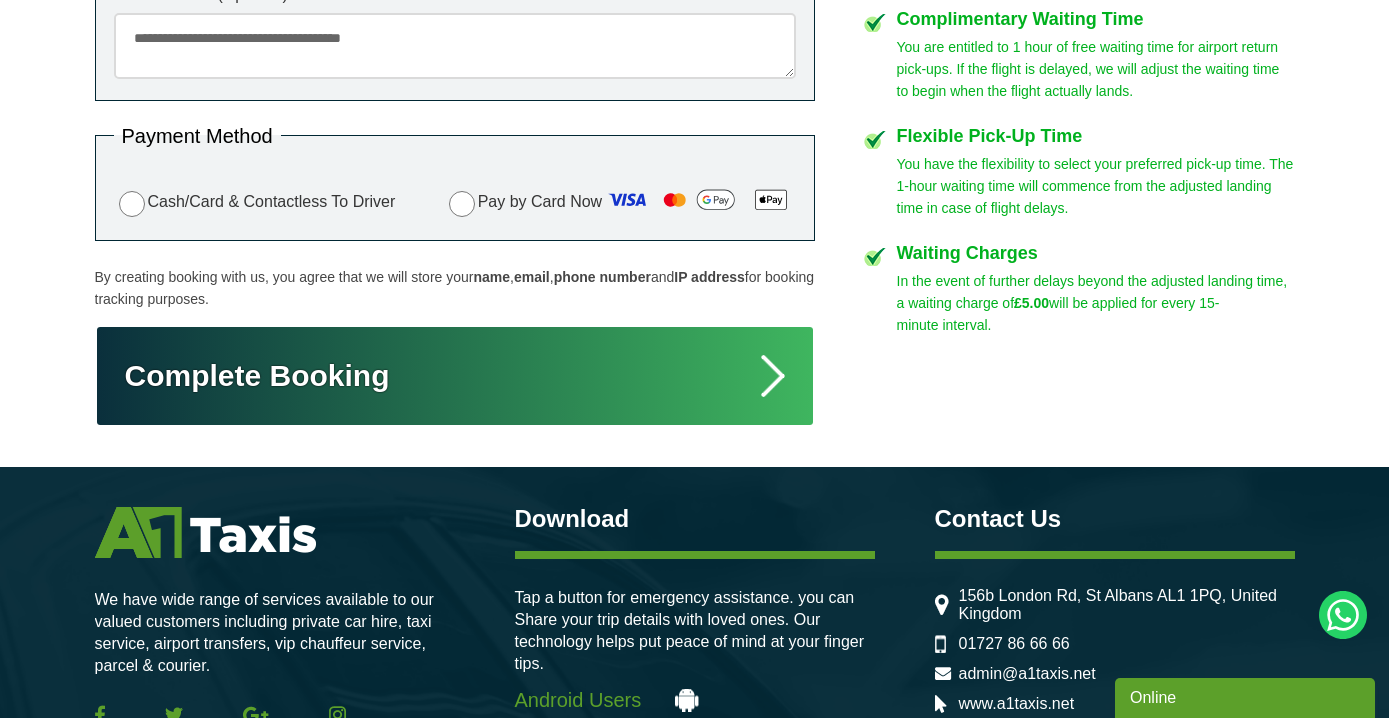 click on "Complete Booking" at bounding box center (455, 376) 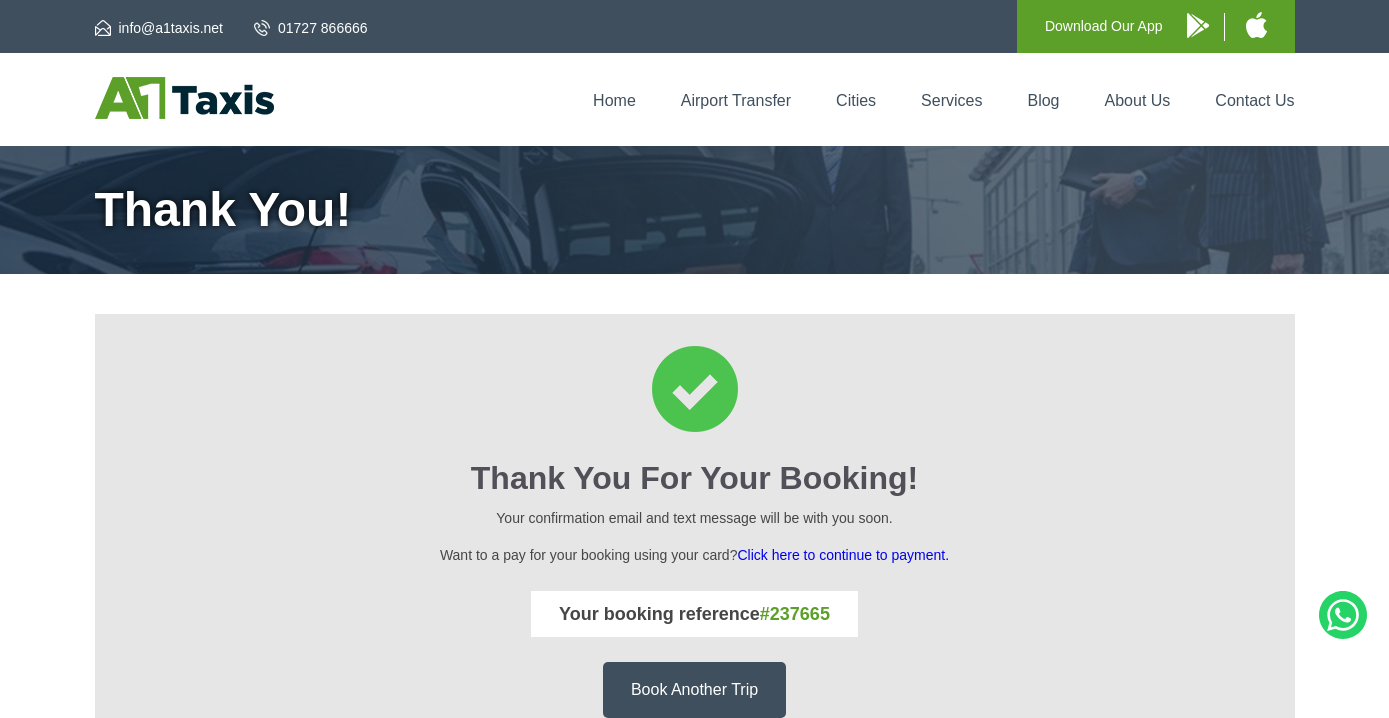 scroll, scrollTop: 0, scrollLeft: 0, axis: both 